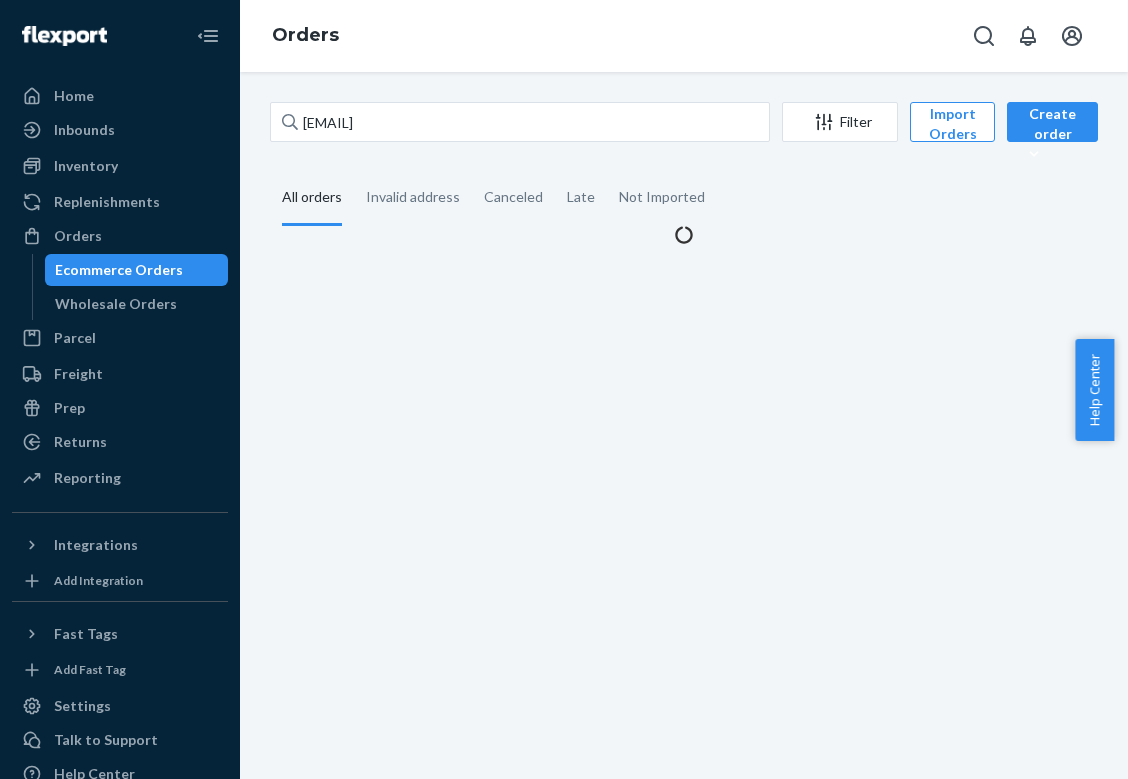 scroll, scrollTop: 0, scrollLeft: 0, axis: both 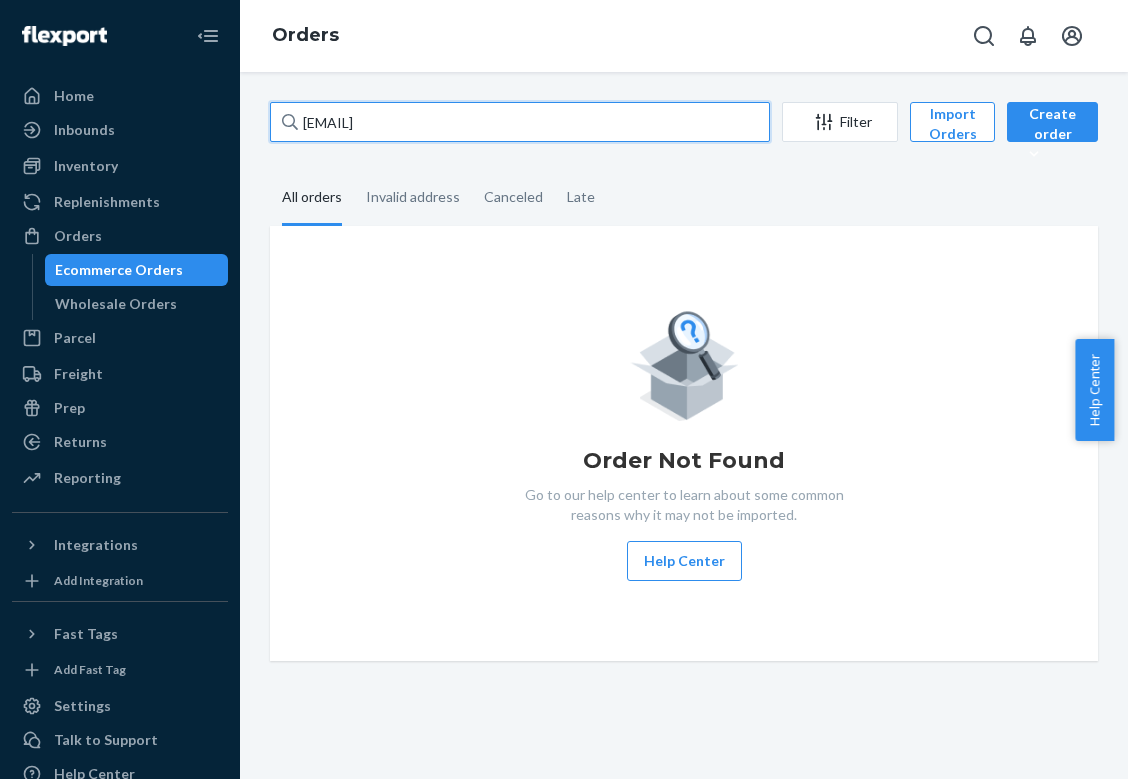drag, startPoint x: 512, startPoint y: 128, endPoint x: 1, endPoint y: 115, distance: 511.16534 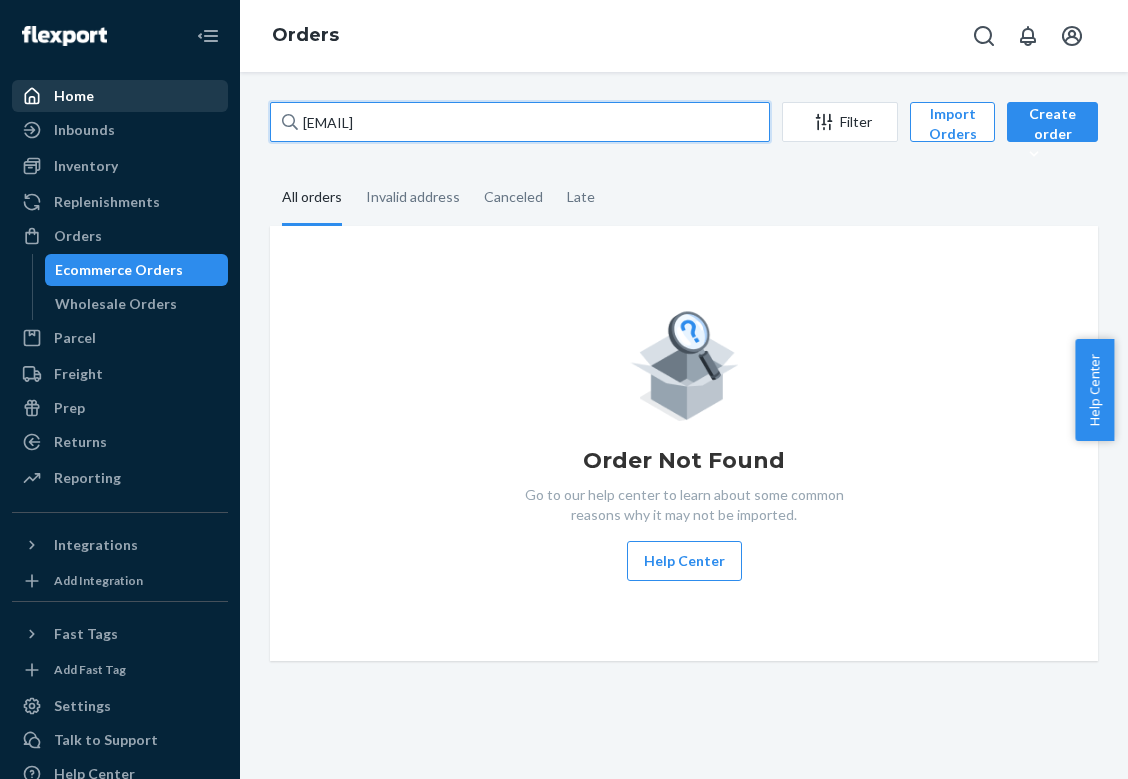 paste on "2861236" 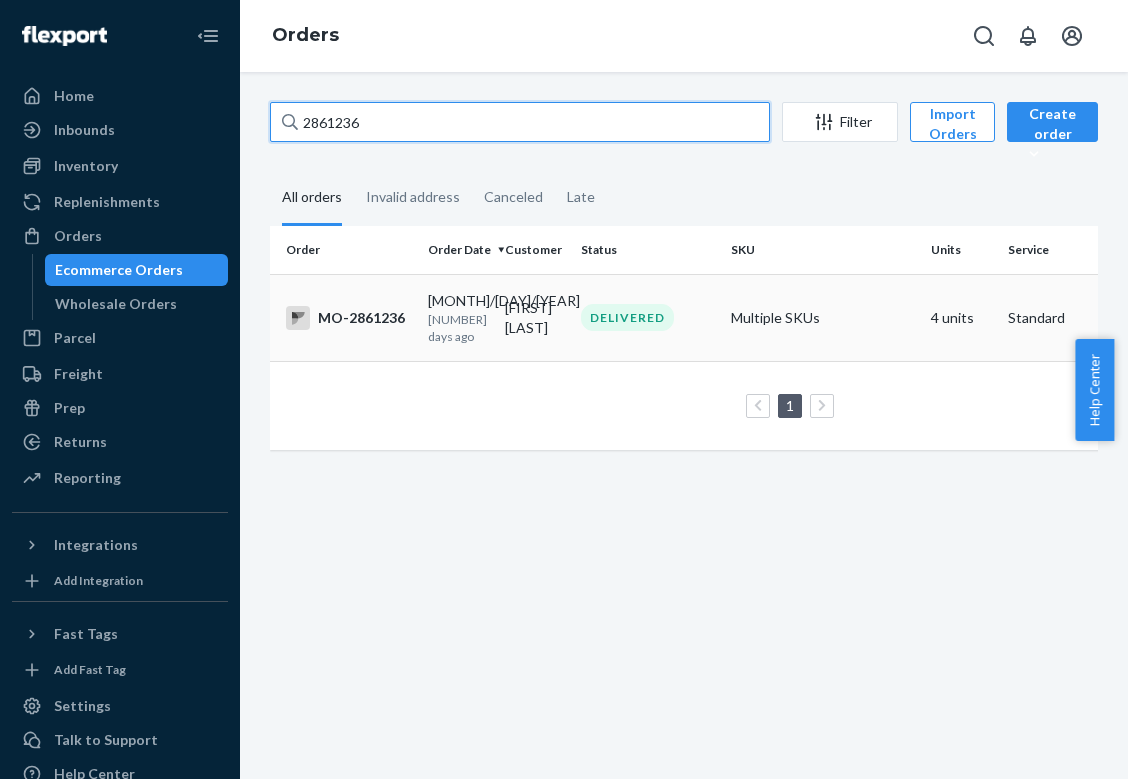 type on "2861236" 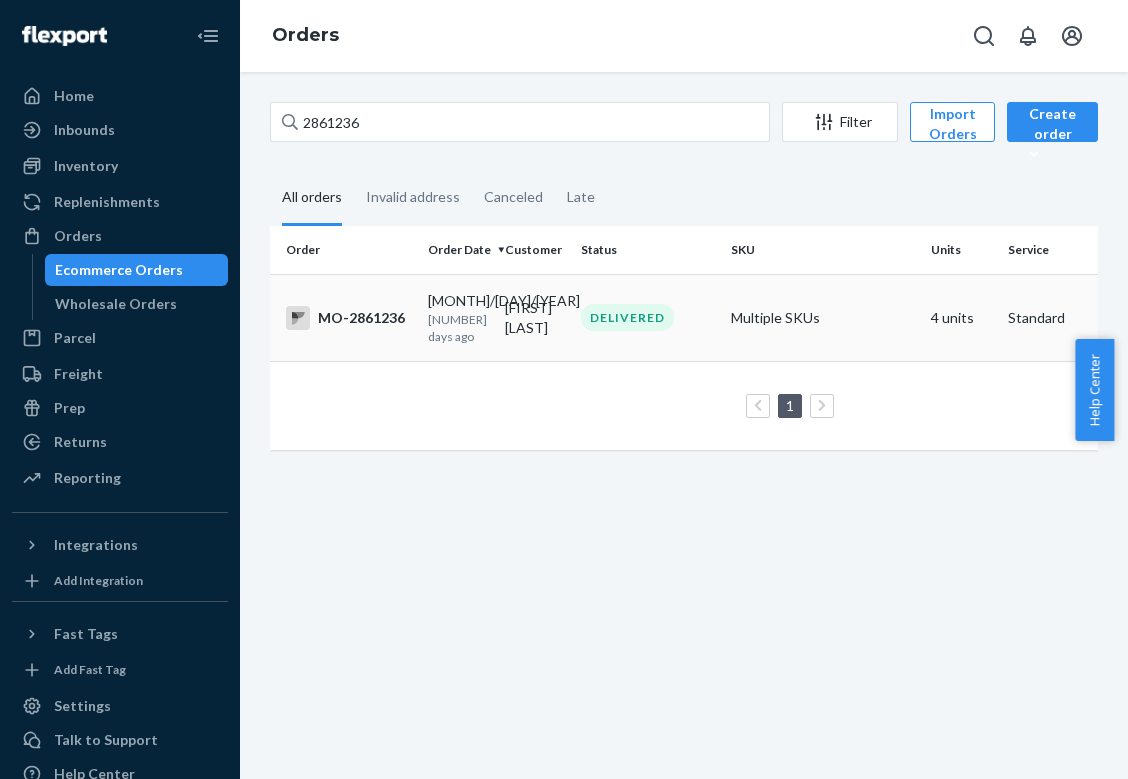 drag, startPoint x: 571, startPoint y: 326, endPoint x: 490, endPoint y: 305, distance: 83.677956 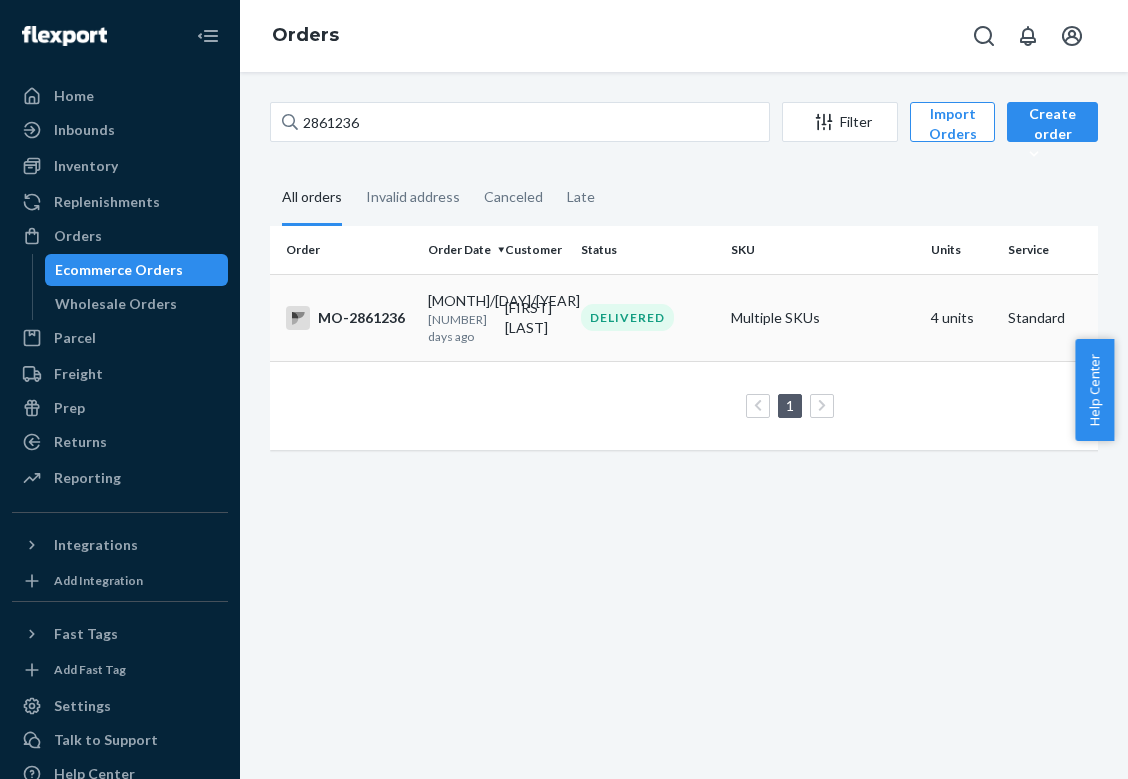 click on "[MONTH]/[DAY]/[YEAR] [NUMBER] days ago" at bounding box center (458, 318) 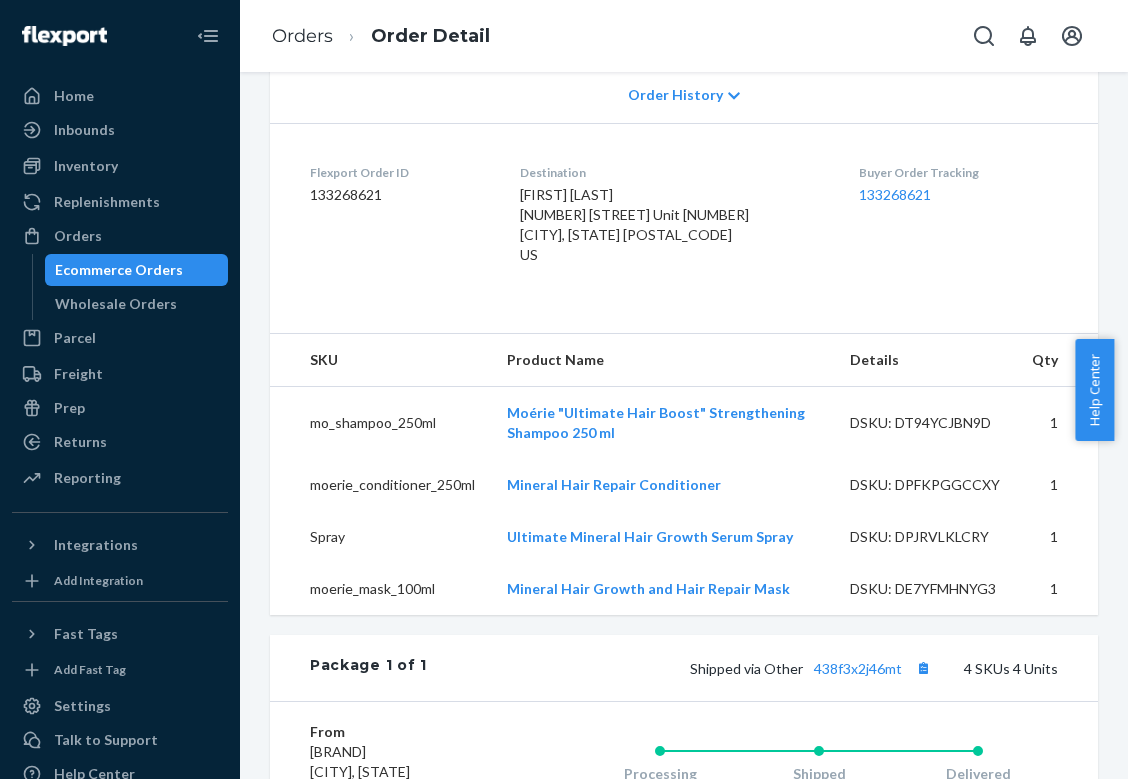 scroll, scrollTop: 501, scrollLeft: 0, axis: vertical 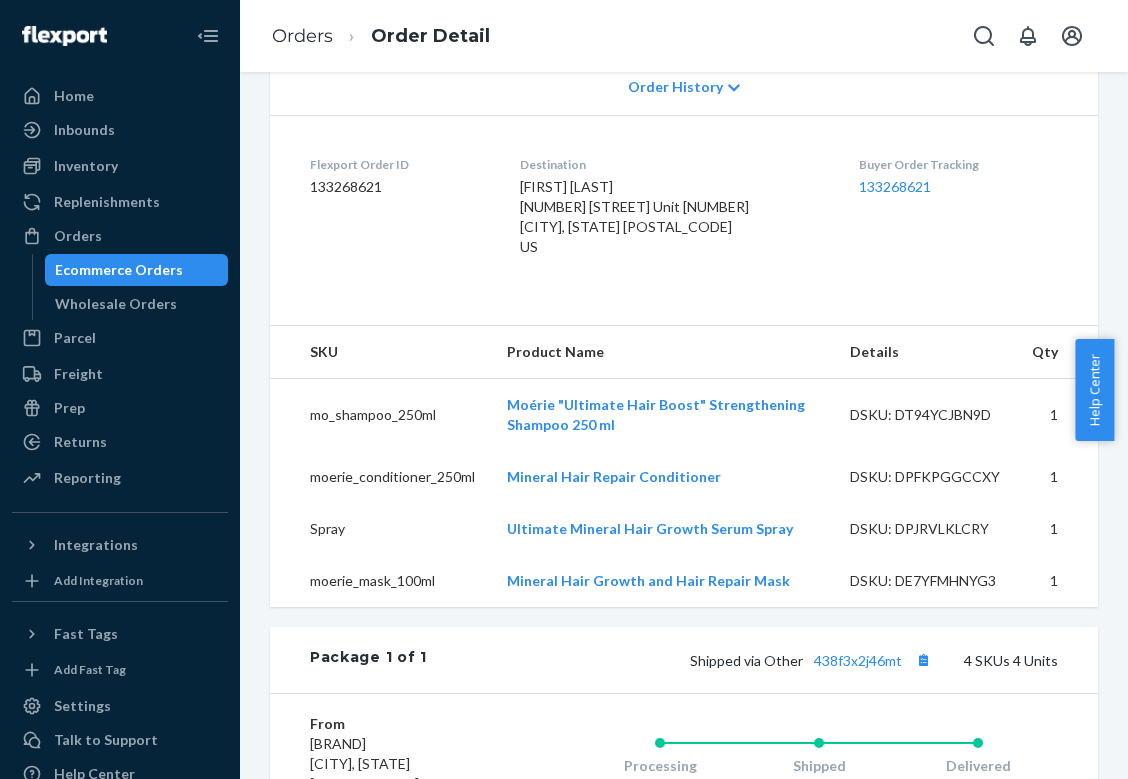 click on "[FIRST] [LAST]
[NUMBER] [STREET] Unit [NUMBER]
[CITY], [STATE] [POSTAL_CODE]
US" at bounding box center (634, 216) 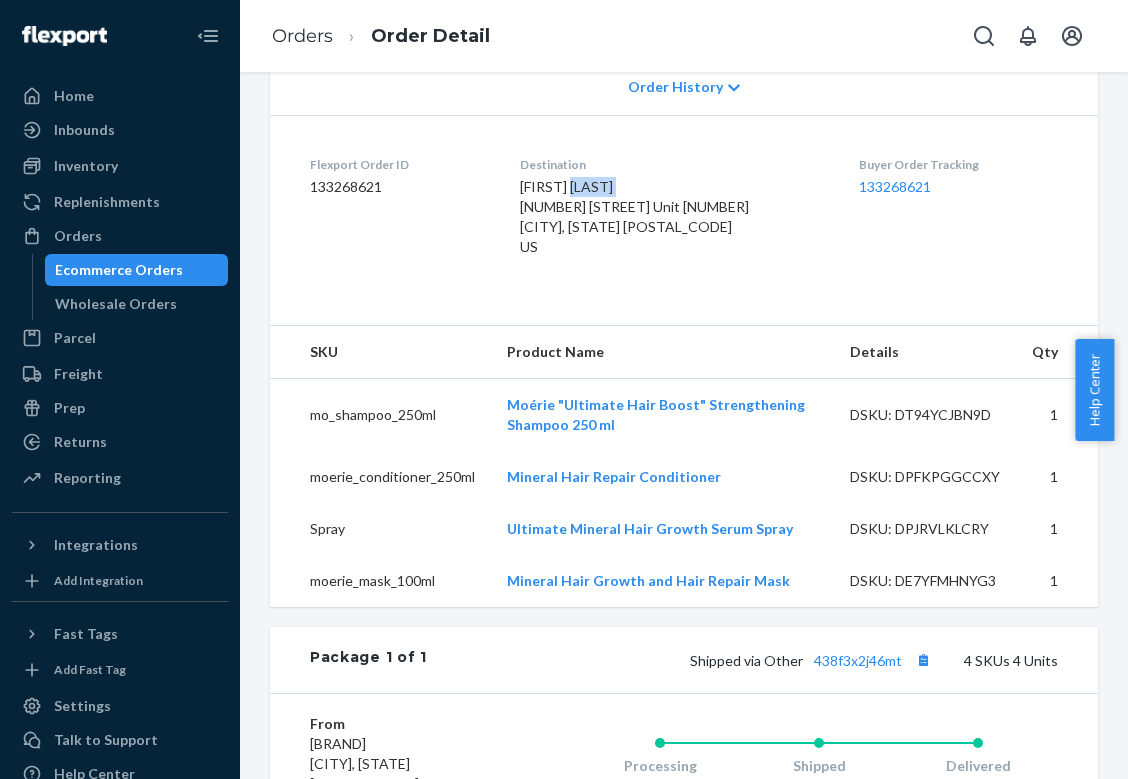 click on "[FIRST] [LAST]
[NUMBER] [STREET] Unit [NUMBER]
[CITY], [STATE] [POSTAL_CODE]
US" at bounding box center [634, 216] 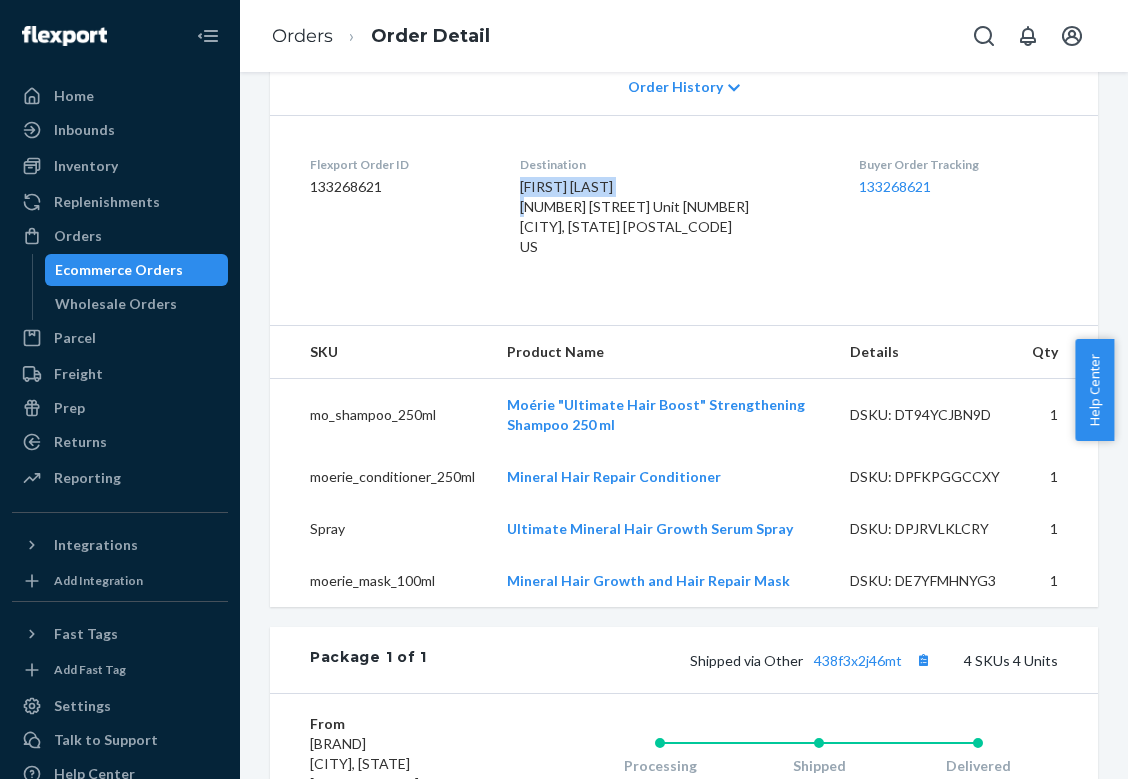 click on "[FIRST] [LAST]
[NUMBER] [STREET] Unit [NUMBER]
[CITY], [STATE] [POSTAL_CODE]
US" at bounding box center (634, 216) 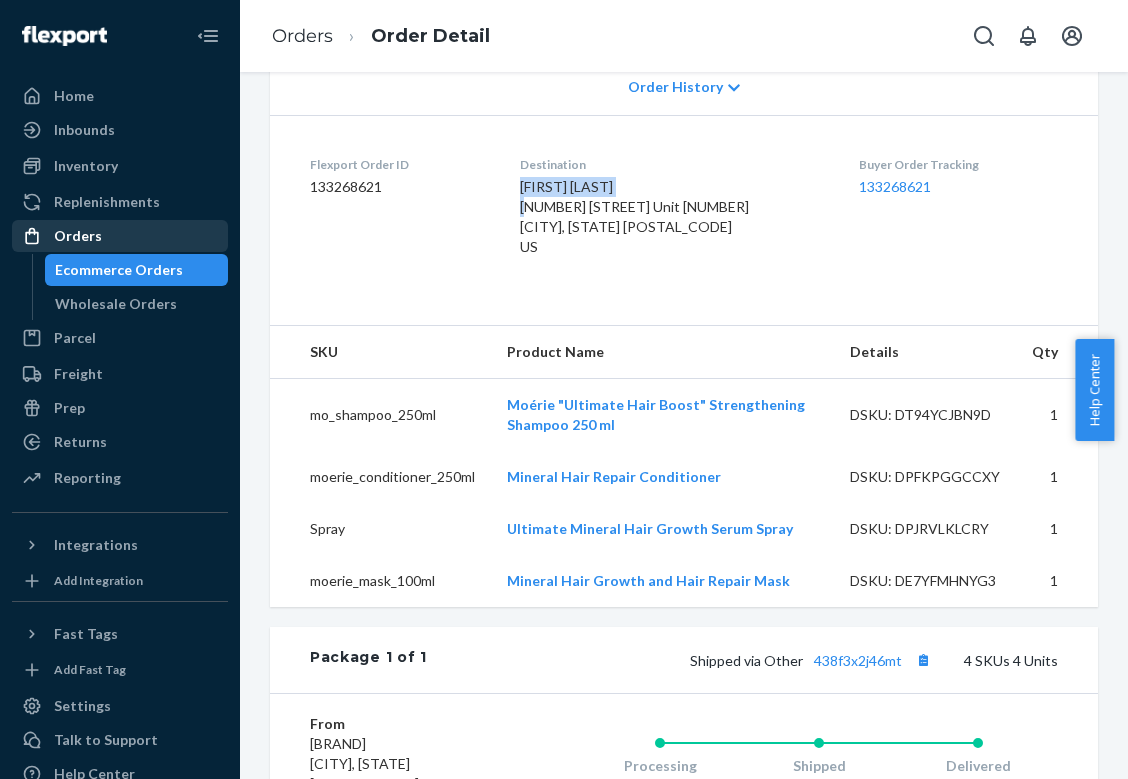 copy on "[FIRST] [LAST]" 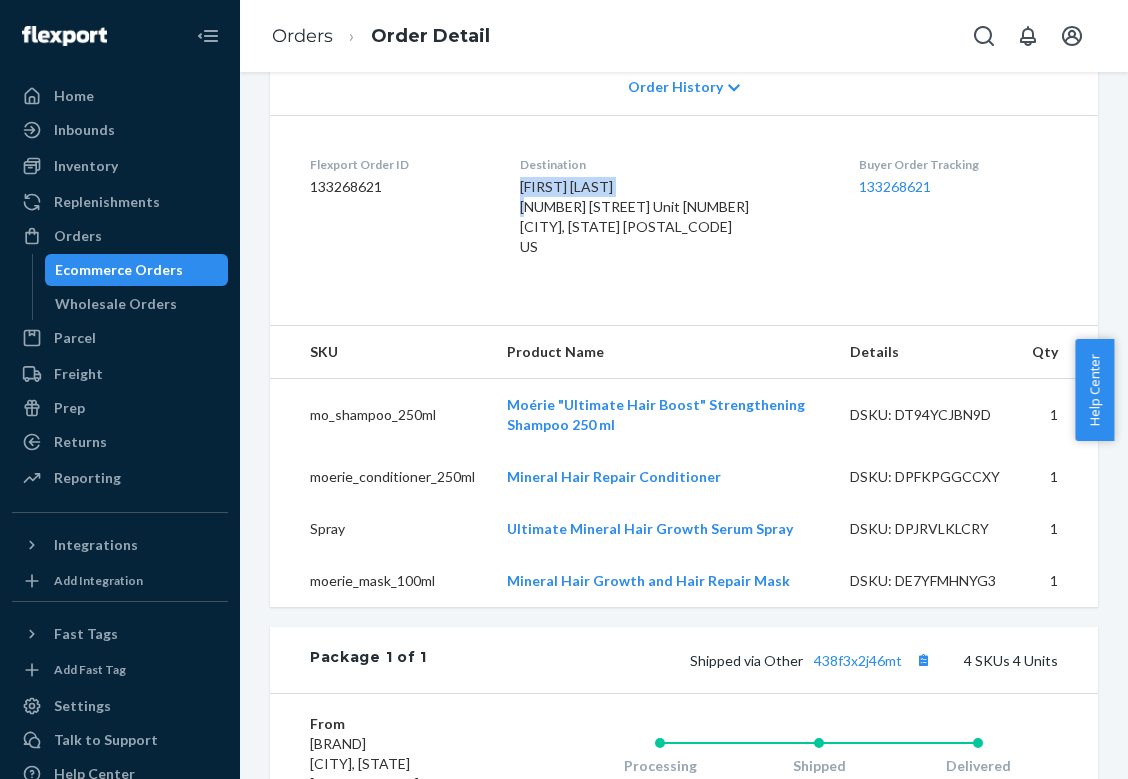 click on "Ecommerce Orders" at bounding box center [119, 270] 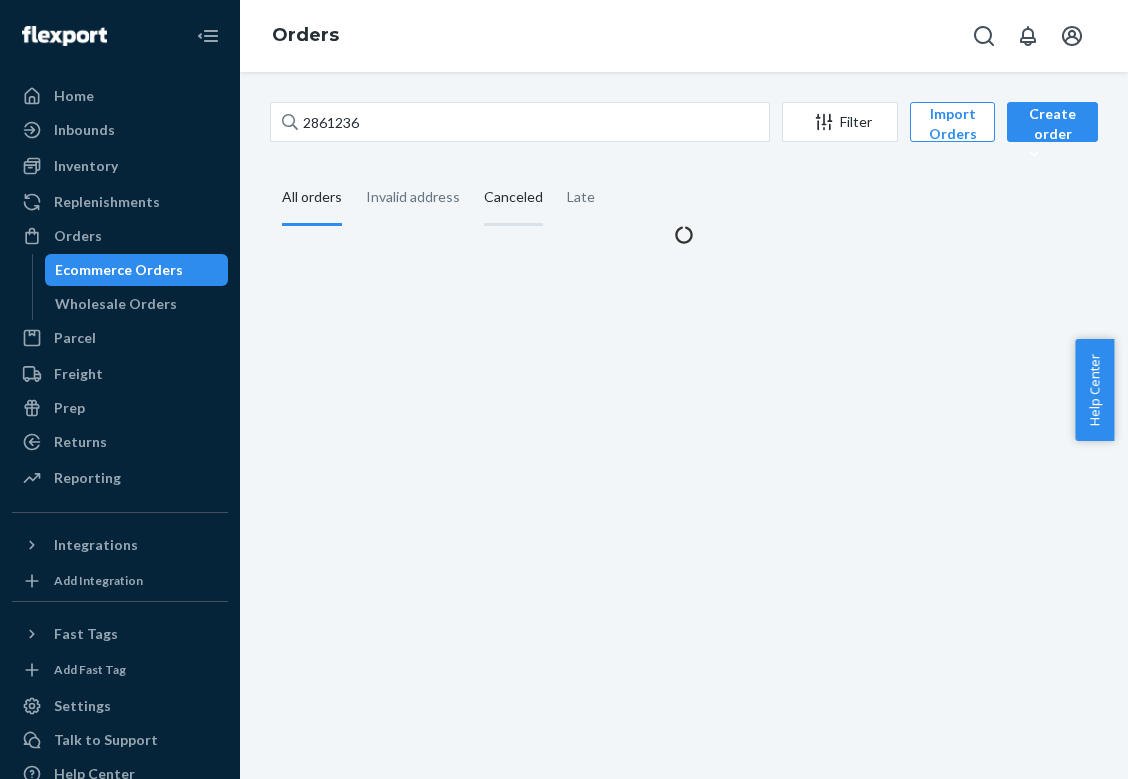 scroll, scrollTop: 0, scrollLeft: 0, axis: both 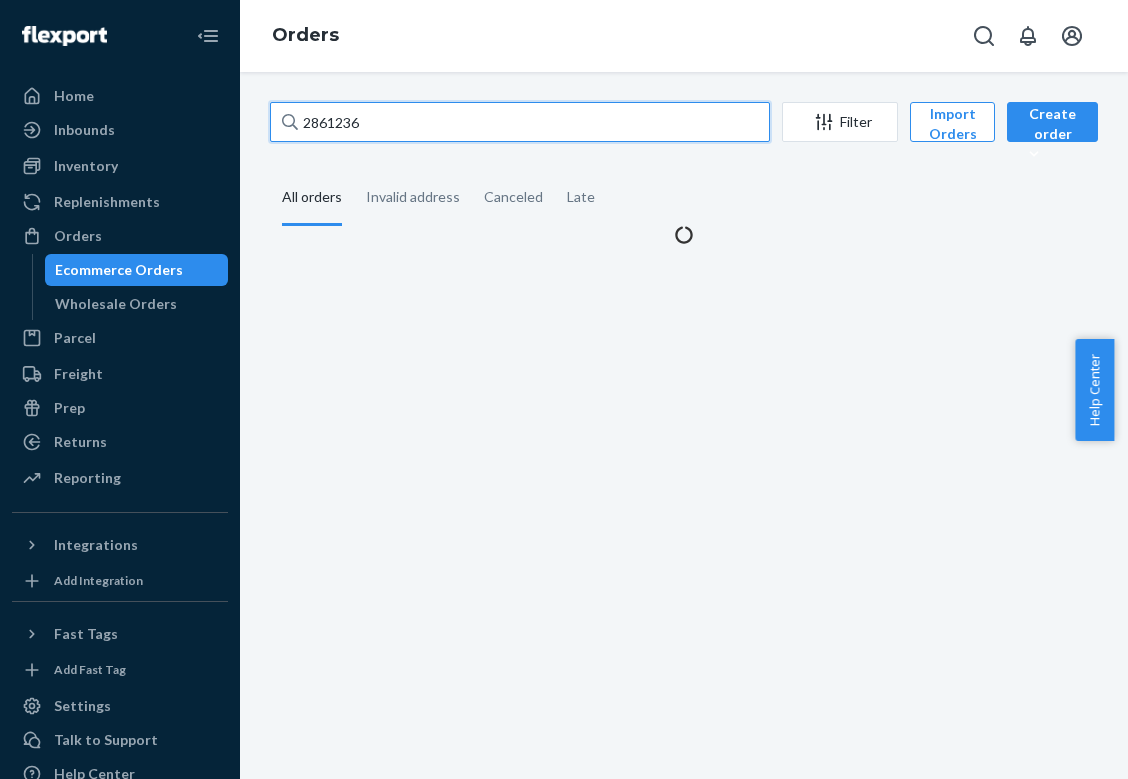 click on "2861236" at bounding box center [520, 122] 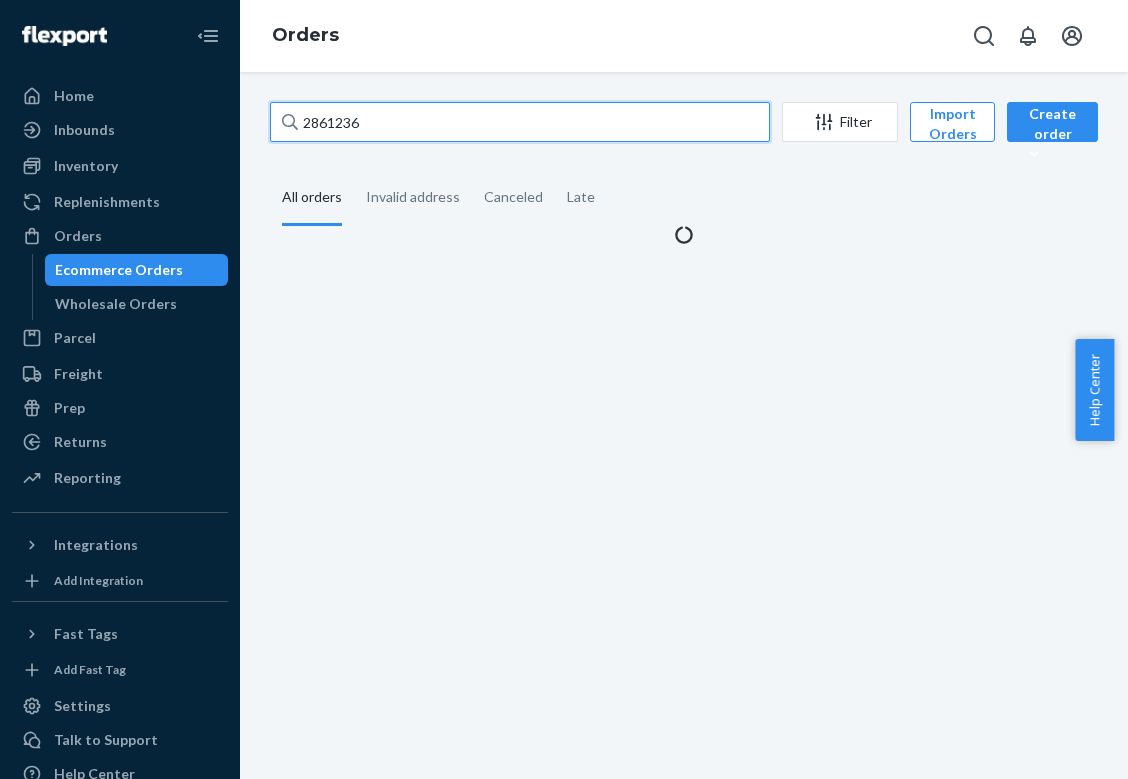 click on "2861236" at bounding box center [520, 122] 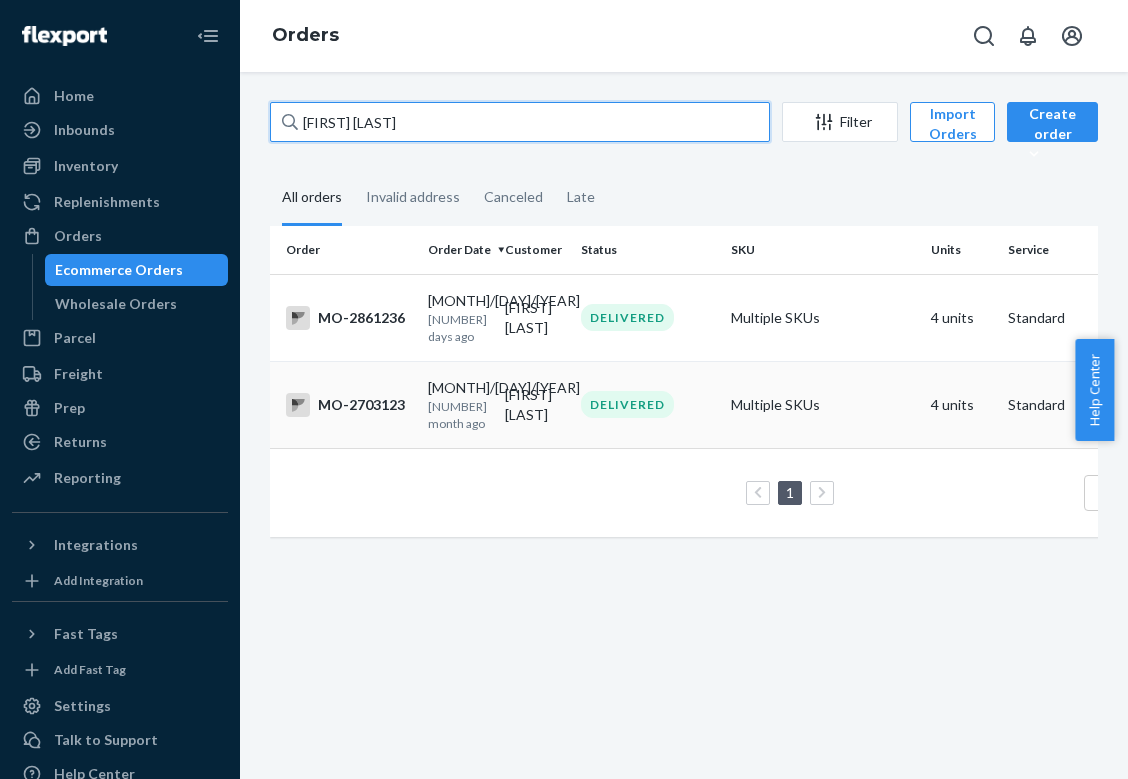 type on "[FIRST] [LAST]" 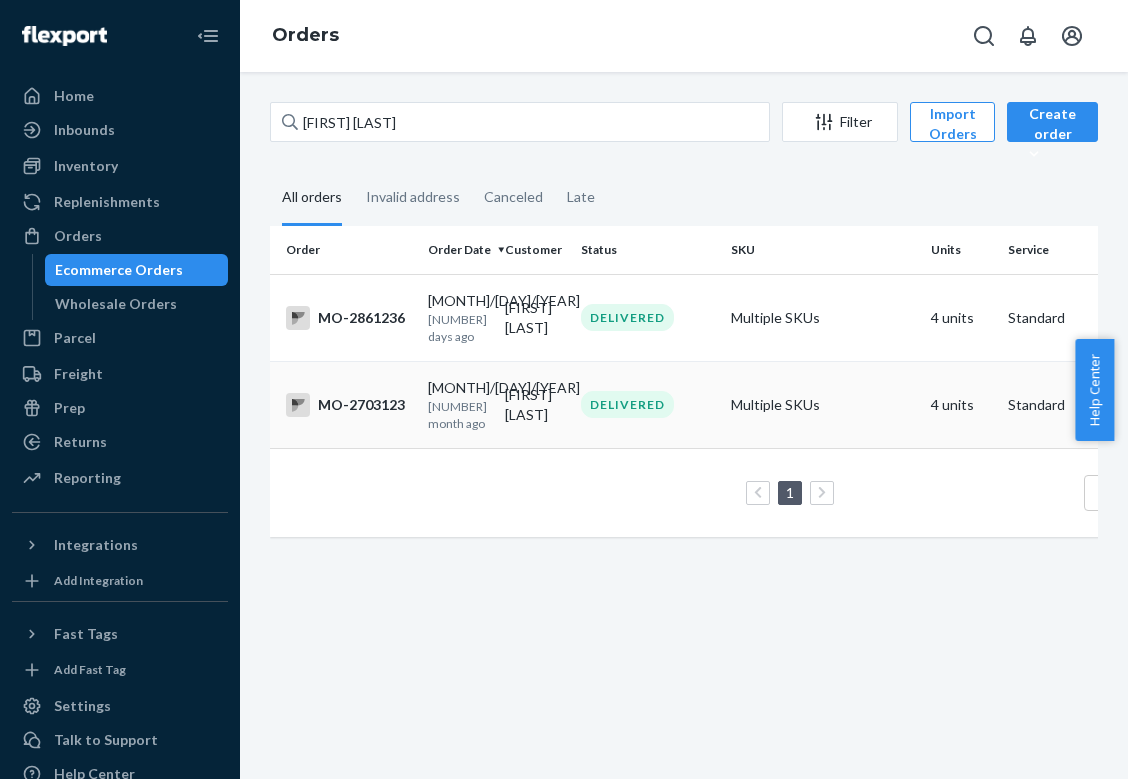 click on "[FIRST] [LAST]" at bounding box center (535, 404) 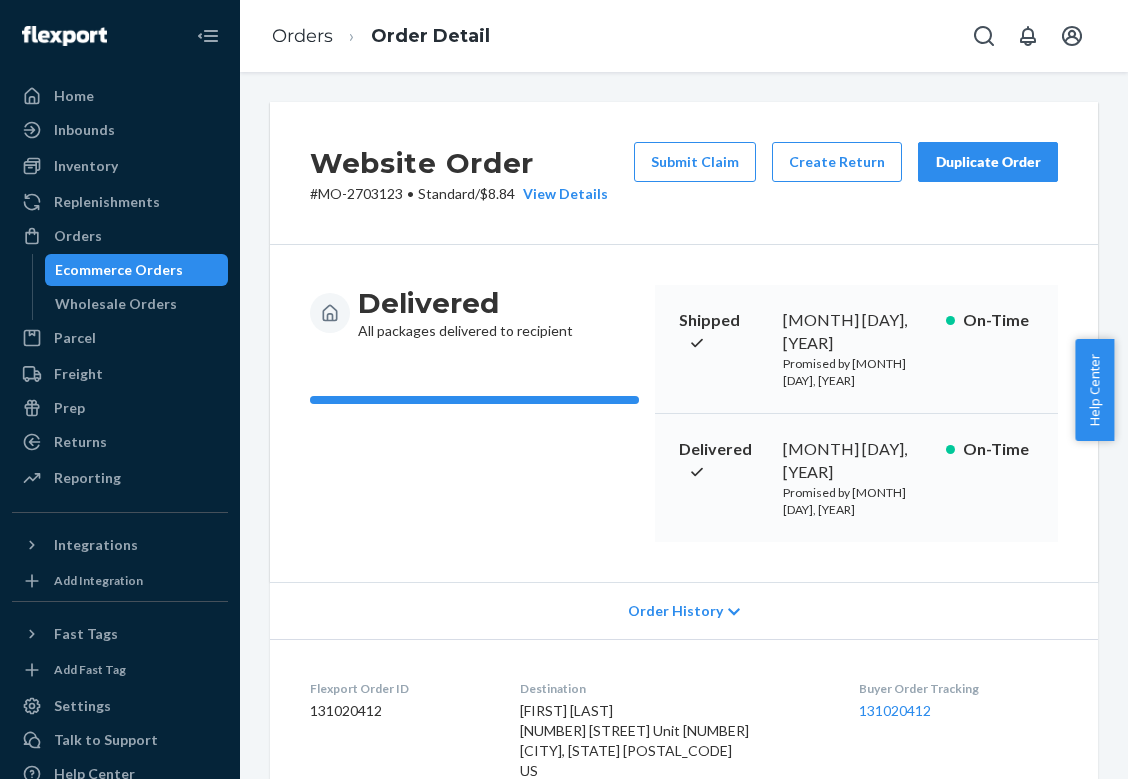 click on "# MO-2703123 • Standard  /  $8.84 View Details" at bounding box center [459, 194] 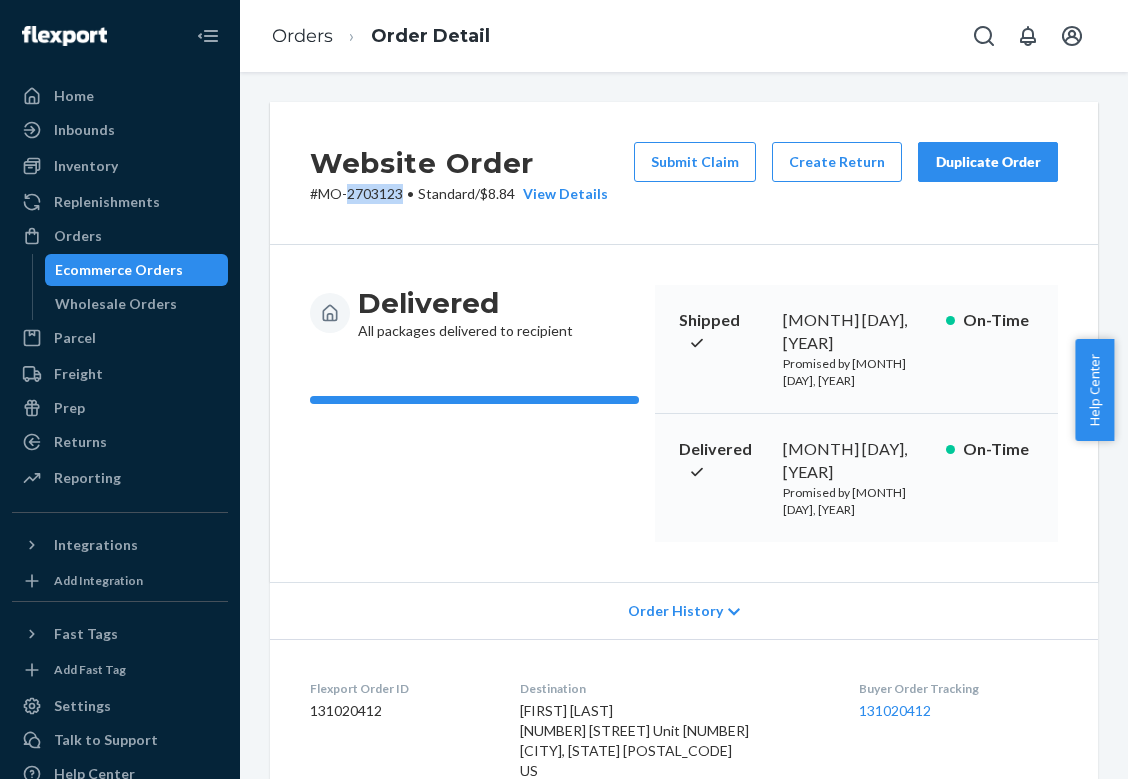 click on "# MO-2703123 • Standard  /  $8.84 View Details" at bounding box center (459, 194) 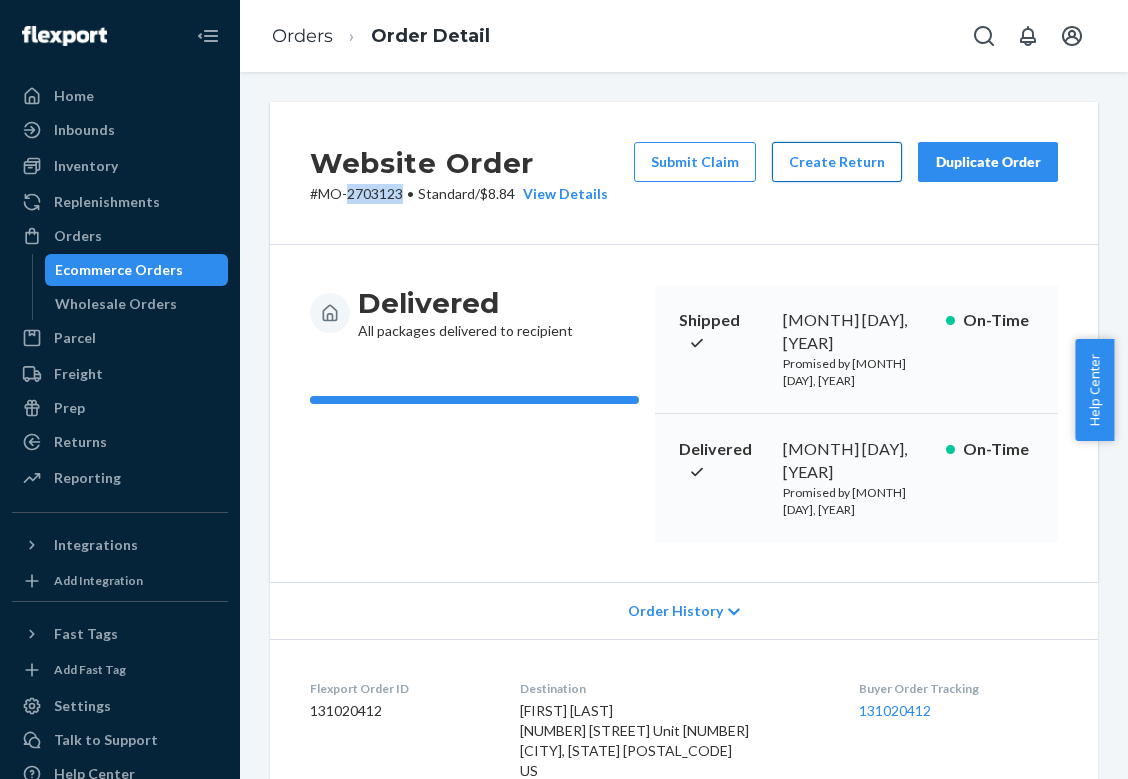 click on "Create Return" at bounding box center [837, 162] 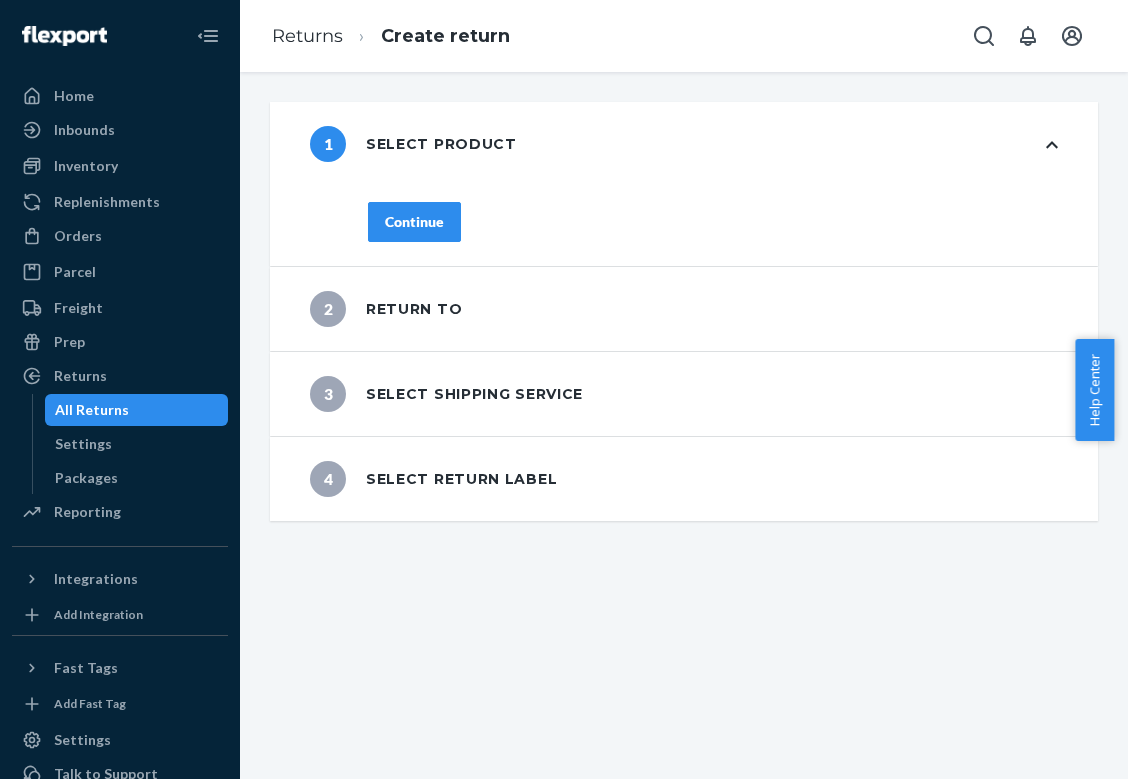 click on "Continue" at bounding box center (414, 222) 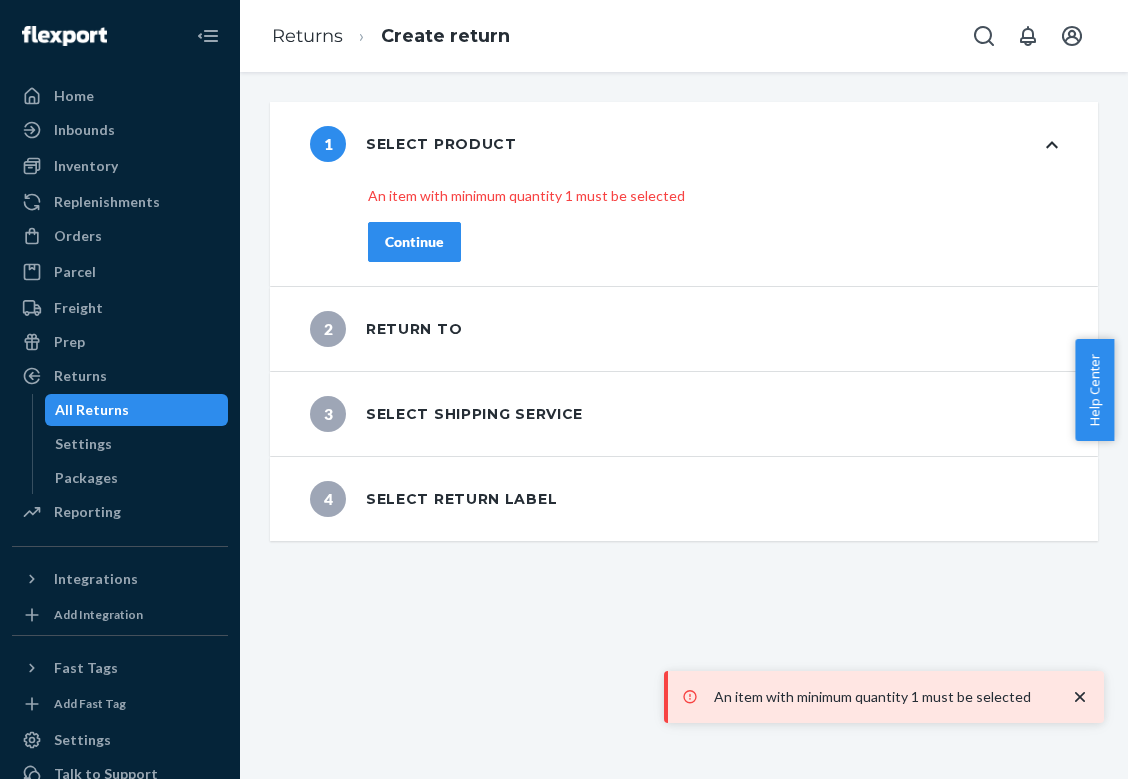 click on "An item with minimum quantity 1 must be selected Continue" at bounding box center (713, 236) 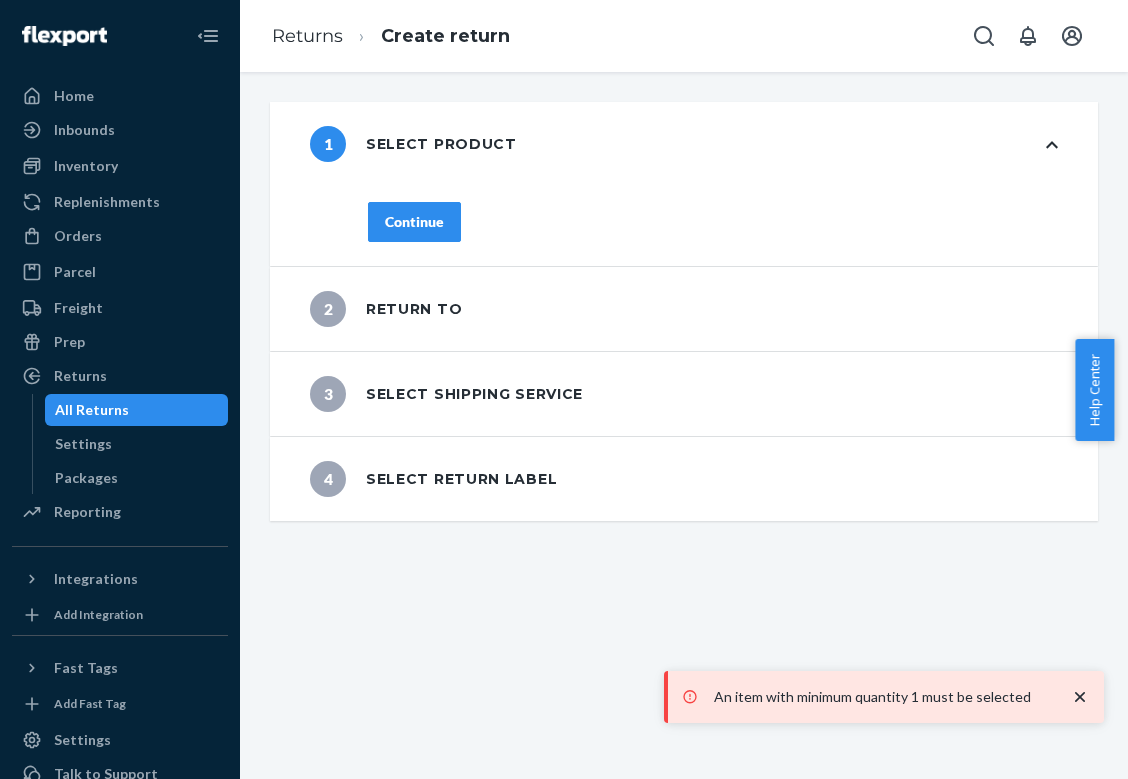 click on "Continue" at bounding box center (414, 222) 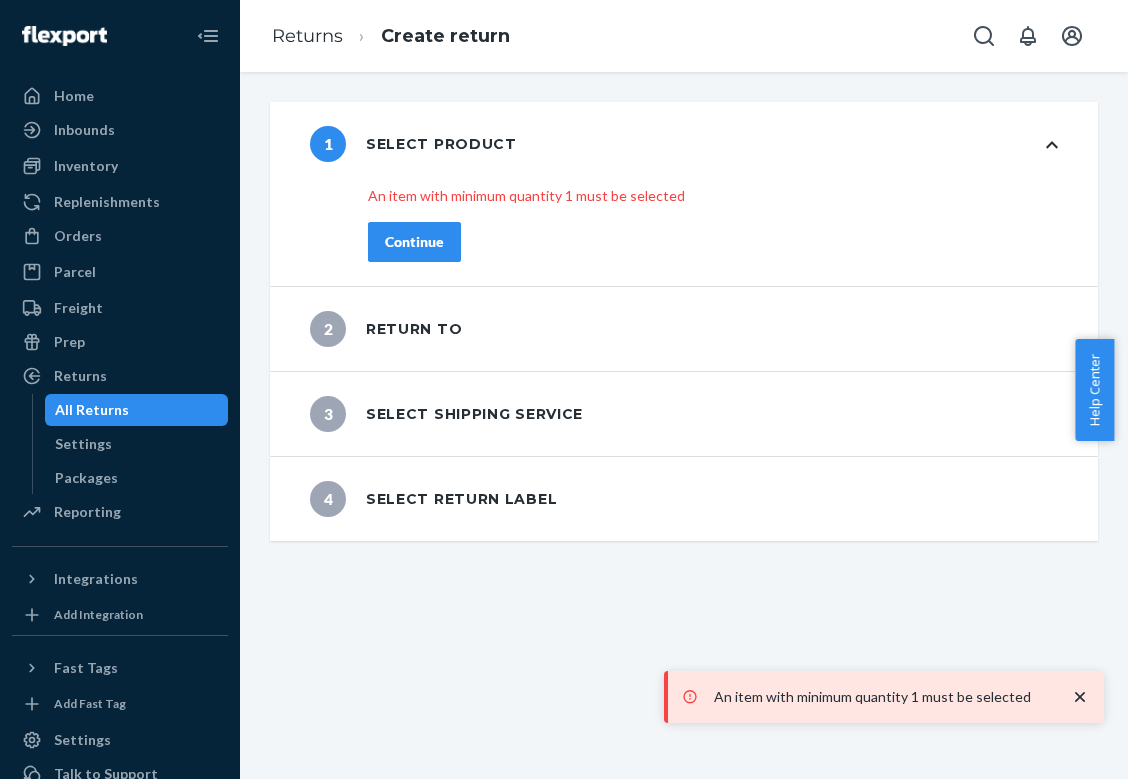 click on "Continue" at bounding box center (414, 242) 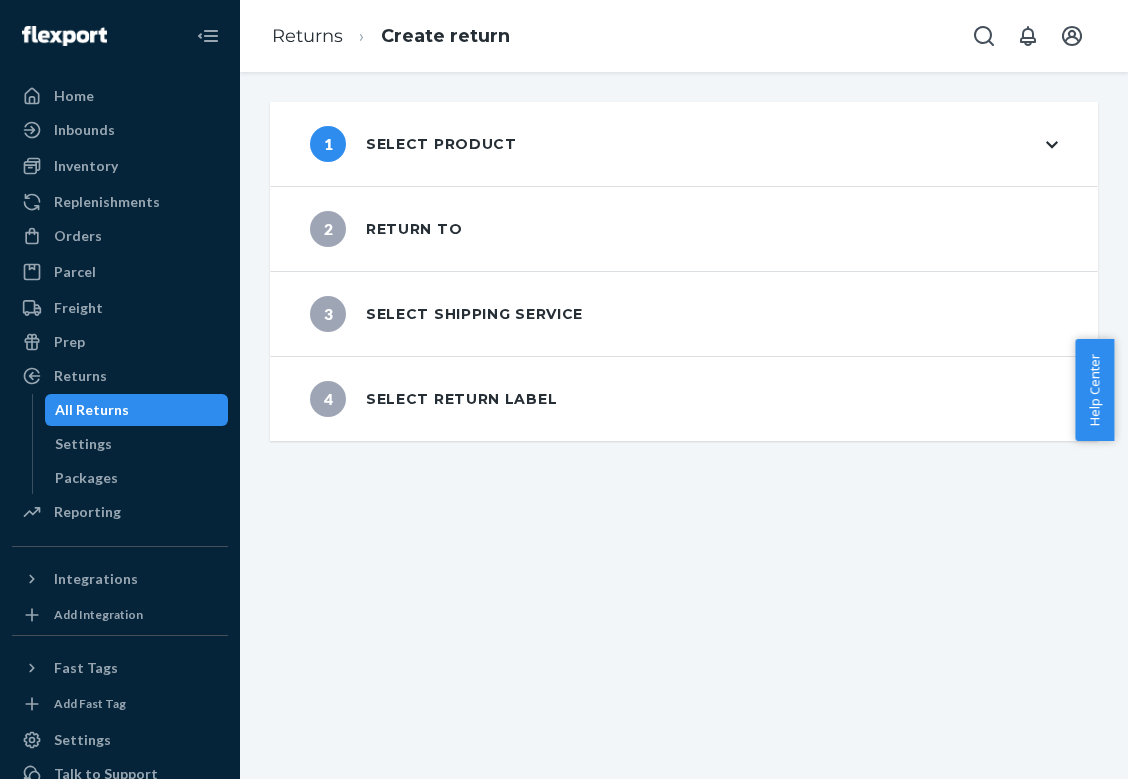click on "1 Select product" at bounding box center (413, 144) 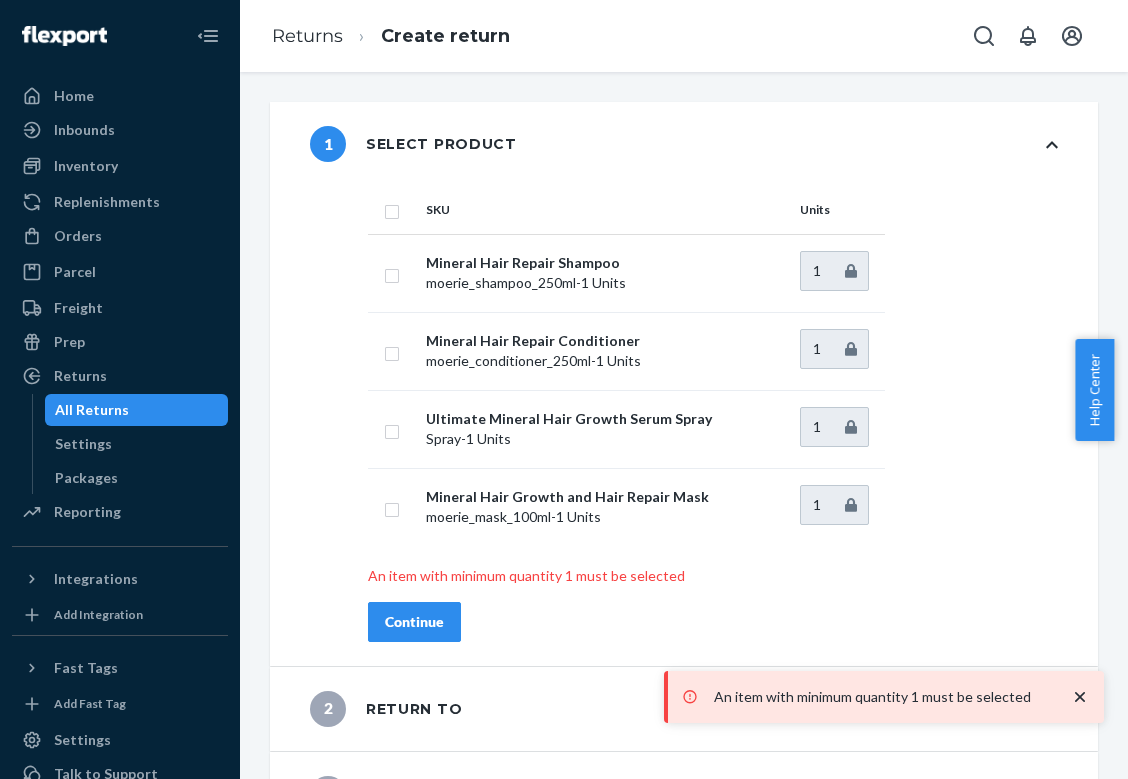 click at bounding box center (392, 209) 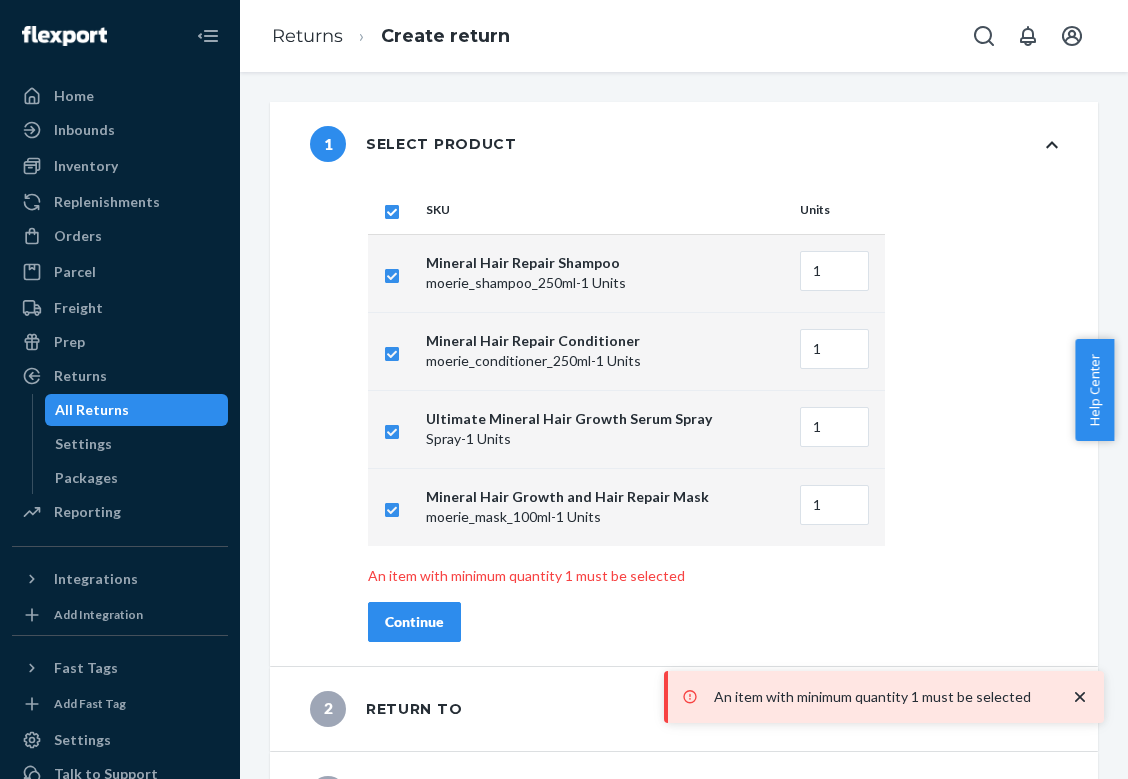 click on "Continue" at bounding box center [414, 622] 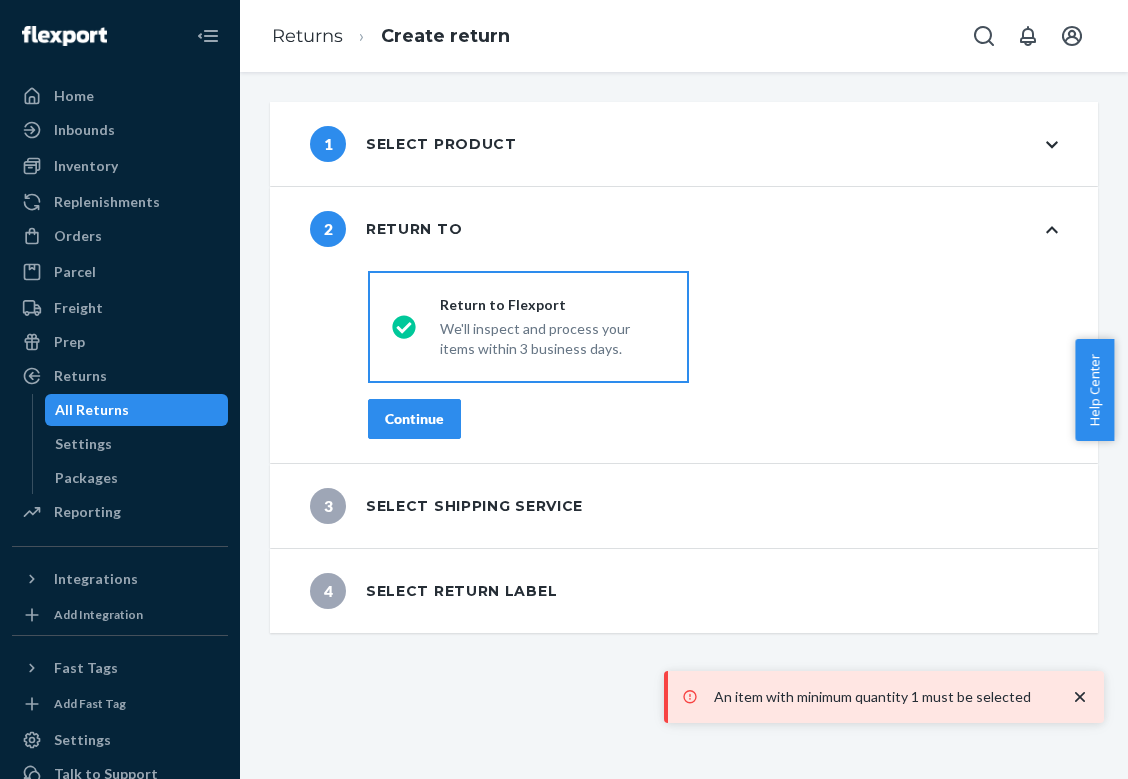 click on "Continue" at bounding box center (414, 419) 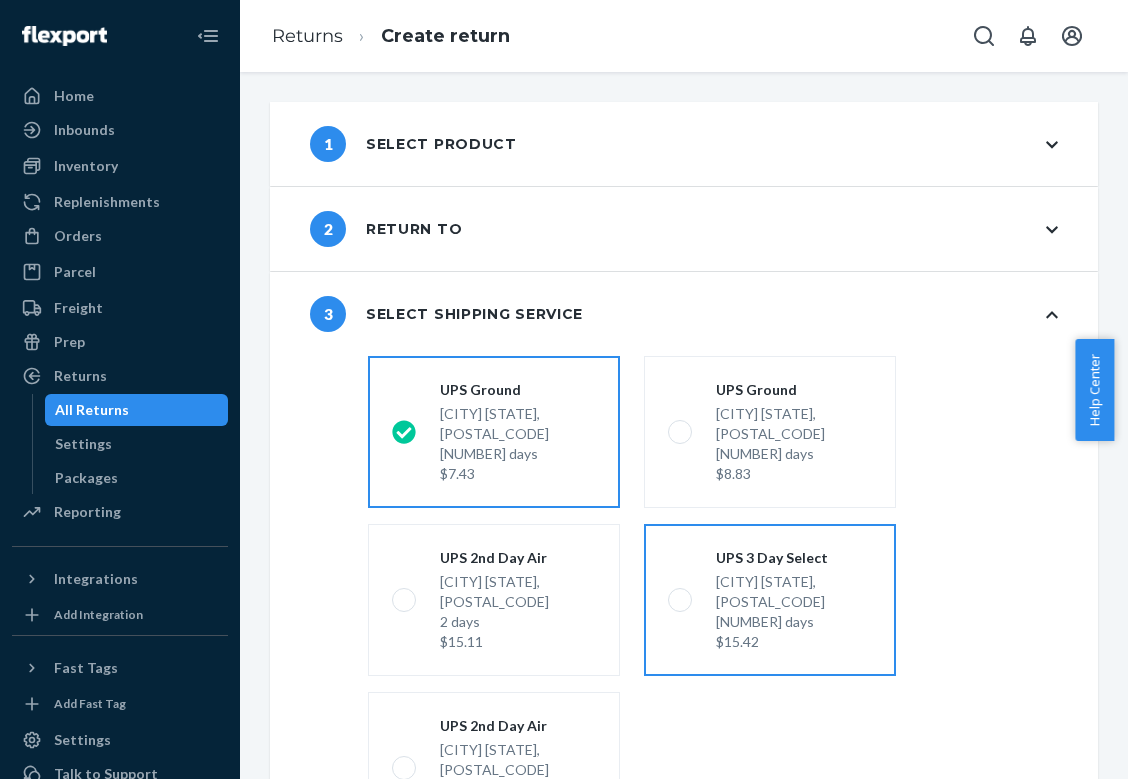 scroll, scrollTop: 0, scrollLeft: 0, axis: both 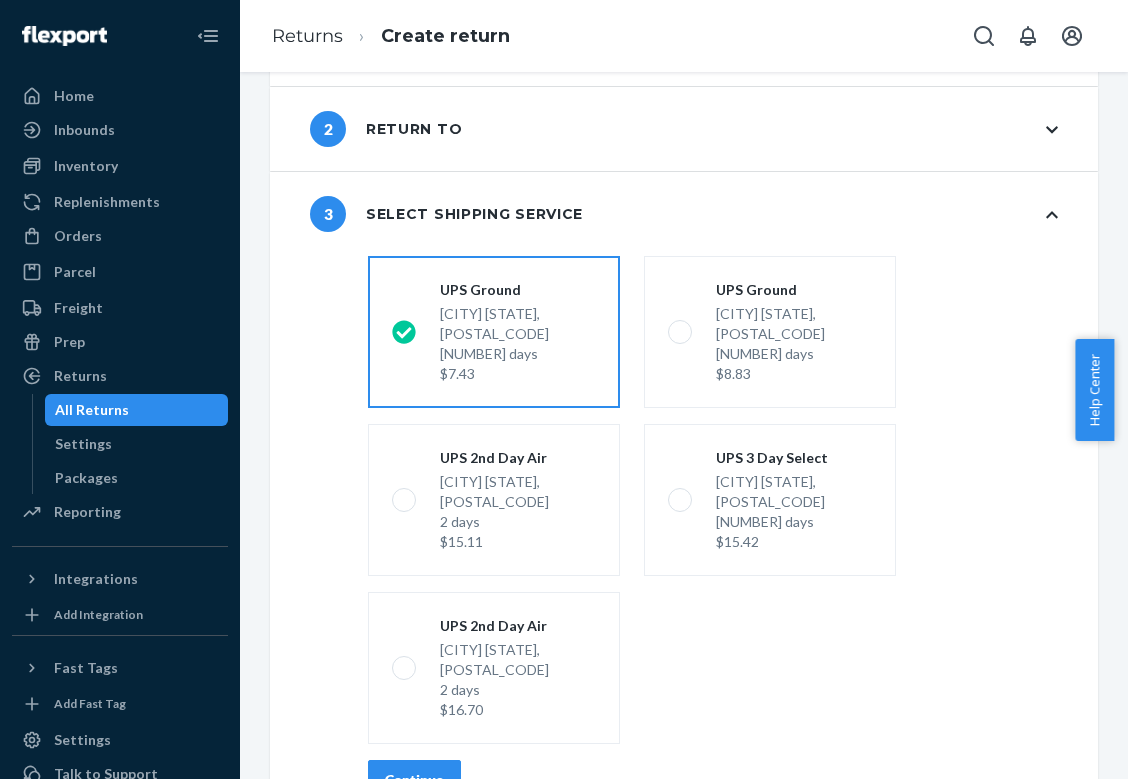 click on "Continue" at bounding box center [414, 780] 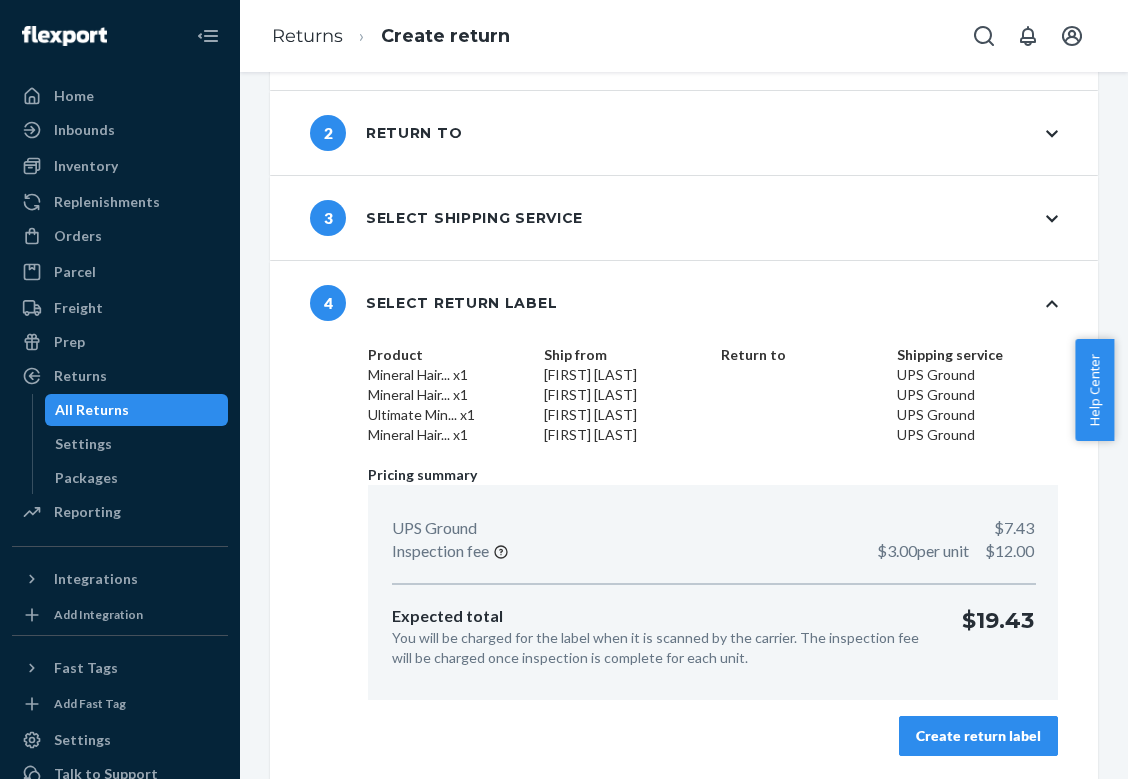 click on "Create return label" at bounding box center (978, 736) 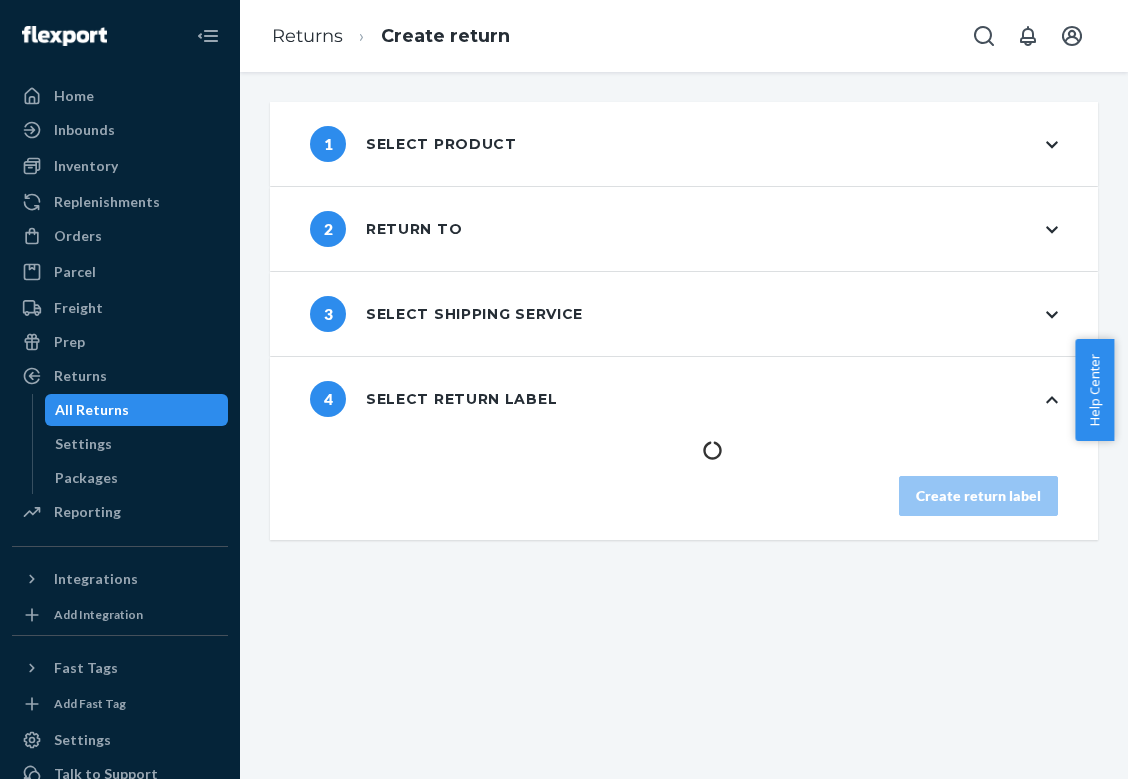 scroll, scrollTop: 0, scrollLeft: 0, axis: both 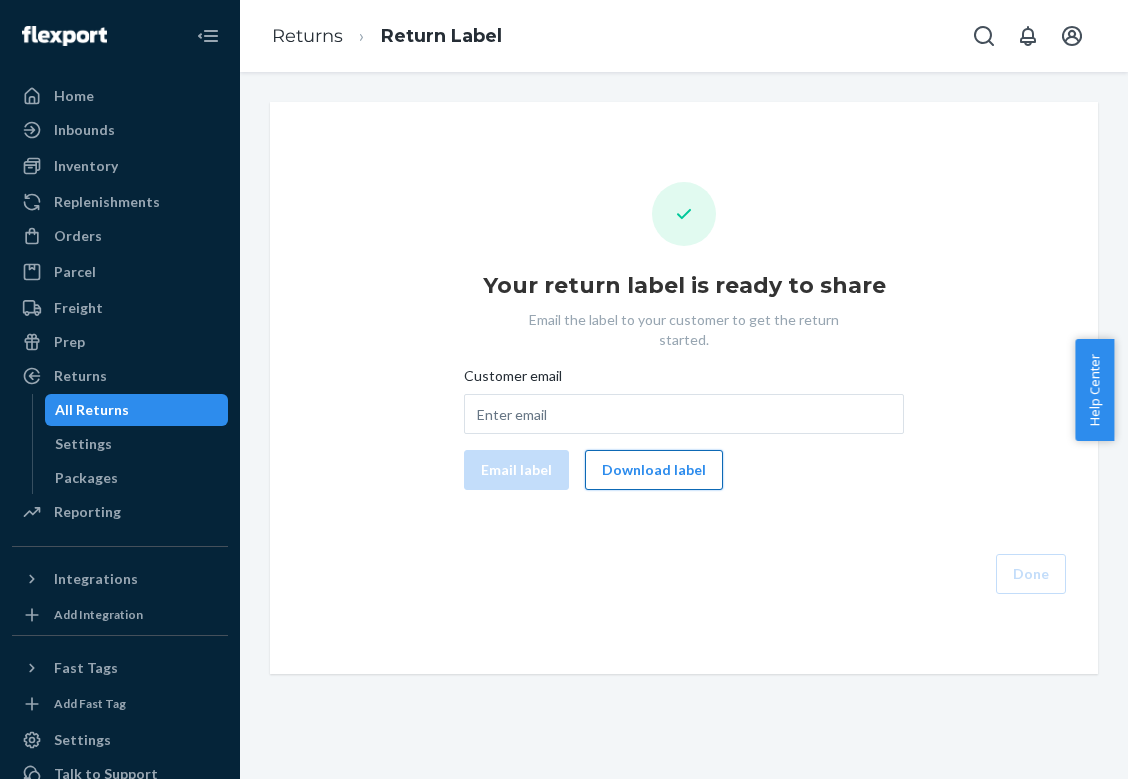 click on "Download label" at bounding box center (654, 470) 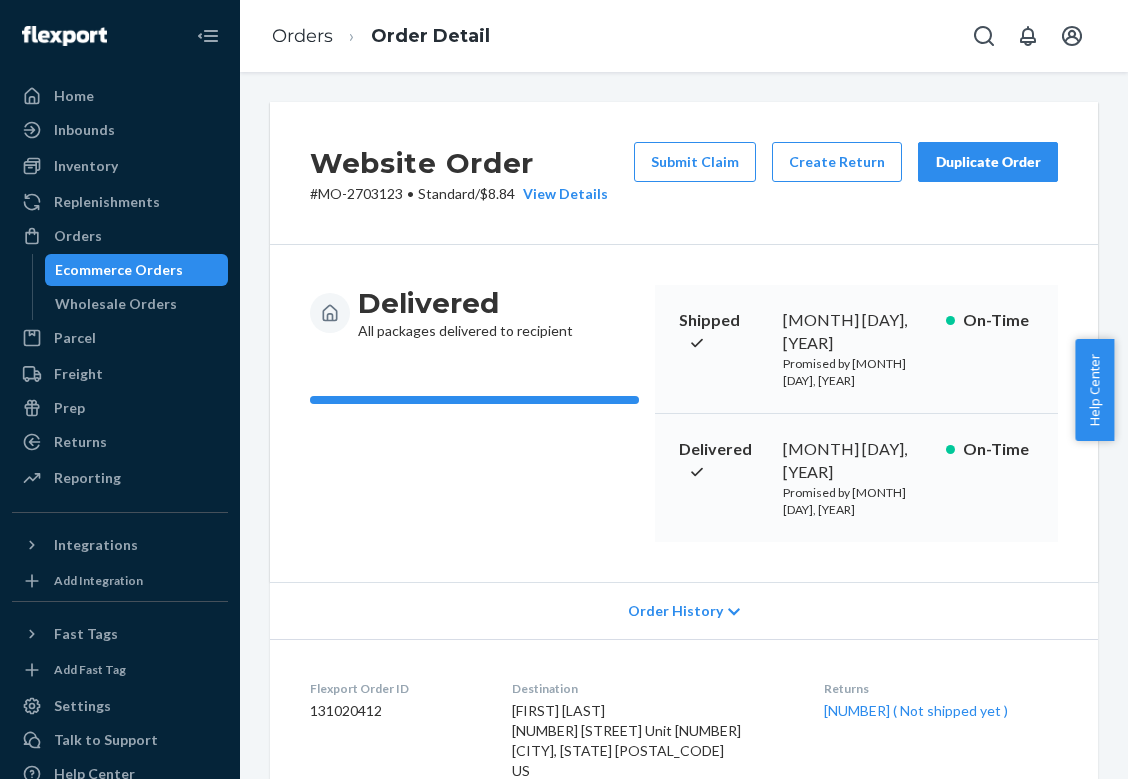 click on "[FIRST] [LAST]
[NUMBER] [STREET] Unit [NUMBER]
[CITY], [STATE] [POSTAL_CODE]
US" at bounding box center (626, 740) 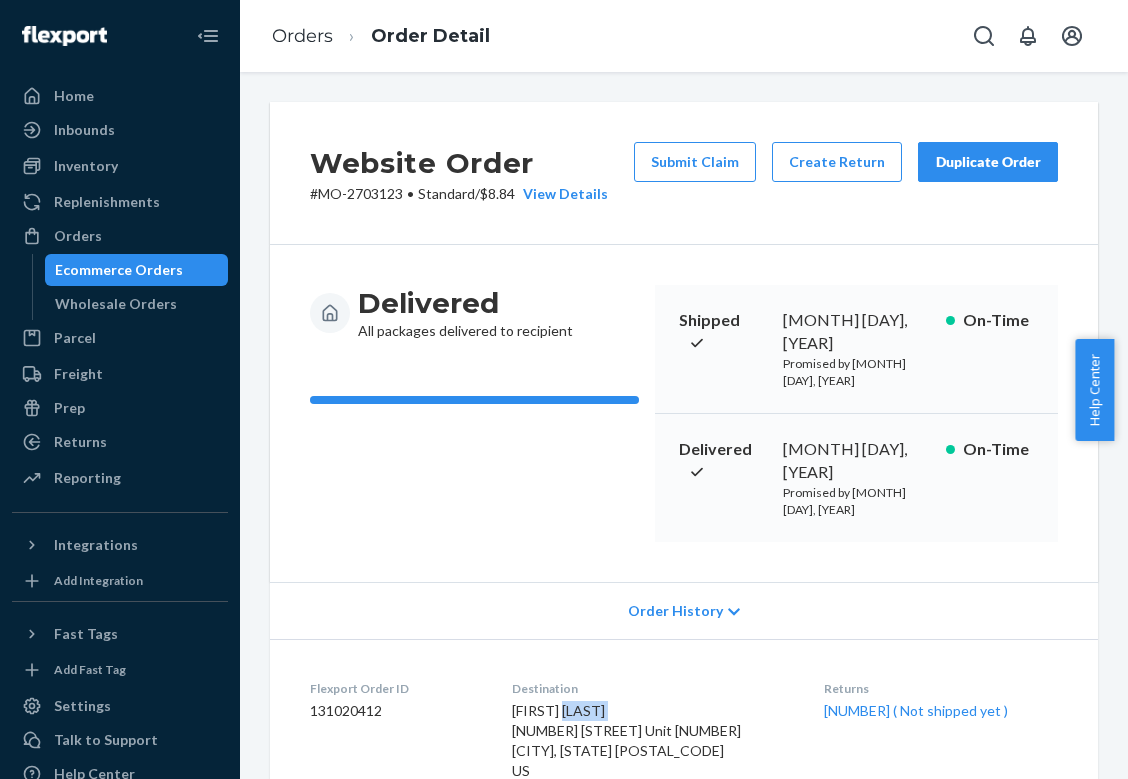 click on "[FIRST] [LAST]
[NUMBER] [STREET] Unit [NUMBER]
[CITY], [STATE] [POSTAL_CODE]
US" at bounding box center [626, 740] 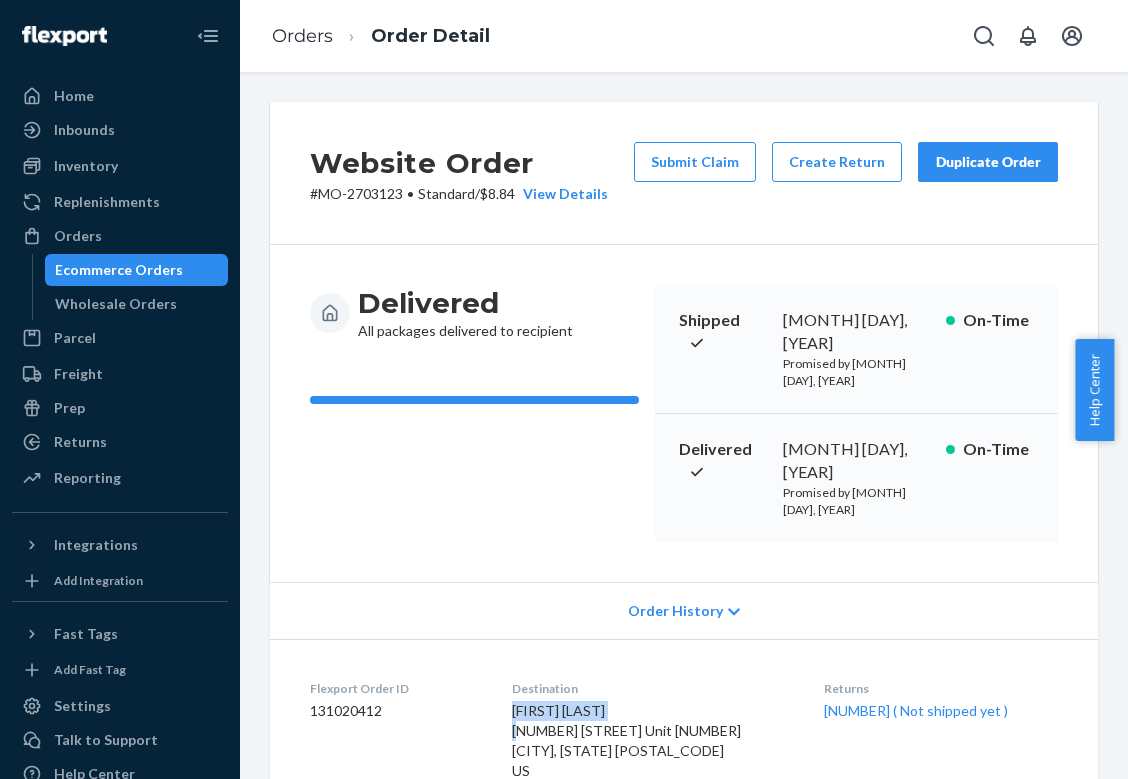 click on "[FIRST] [LAST]
[NUMBER] [STREET] Unit [NUMBER]
[CITY], [STATE] [POSTAL_CODE]
US" at bounding box center (626, 740) 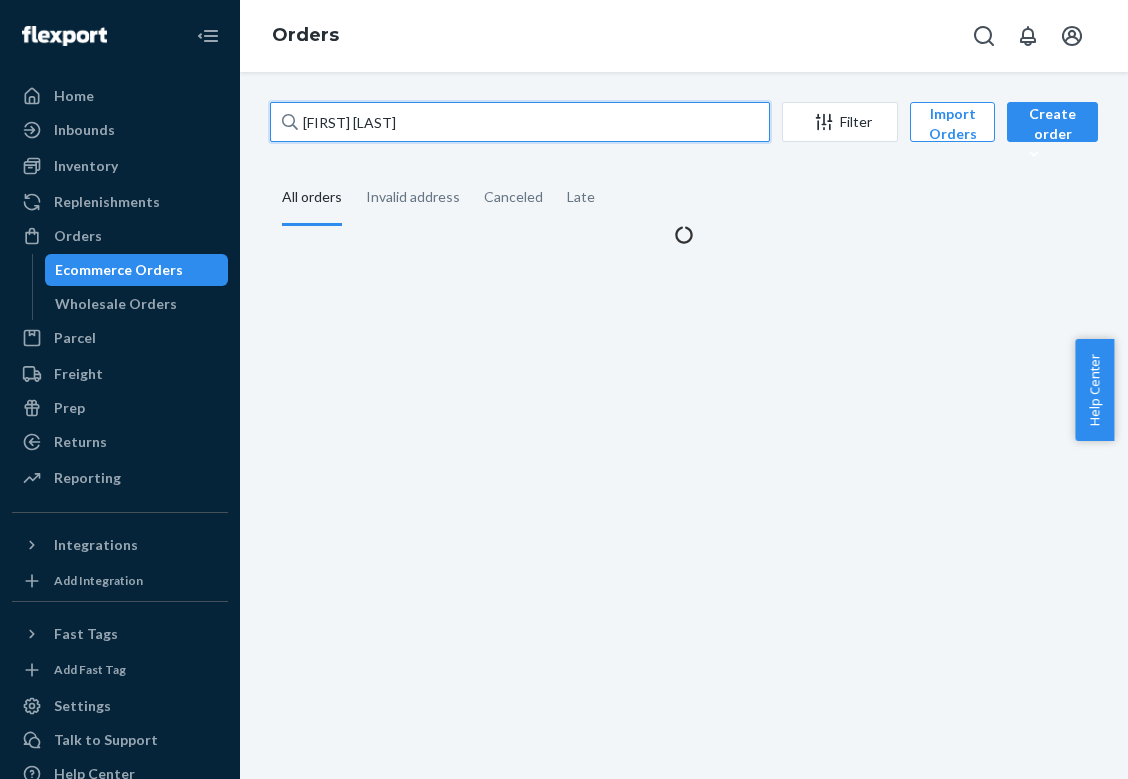 click on "[FIRST] [LAST]" at bounding box center (520, 122) 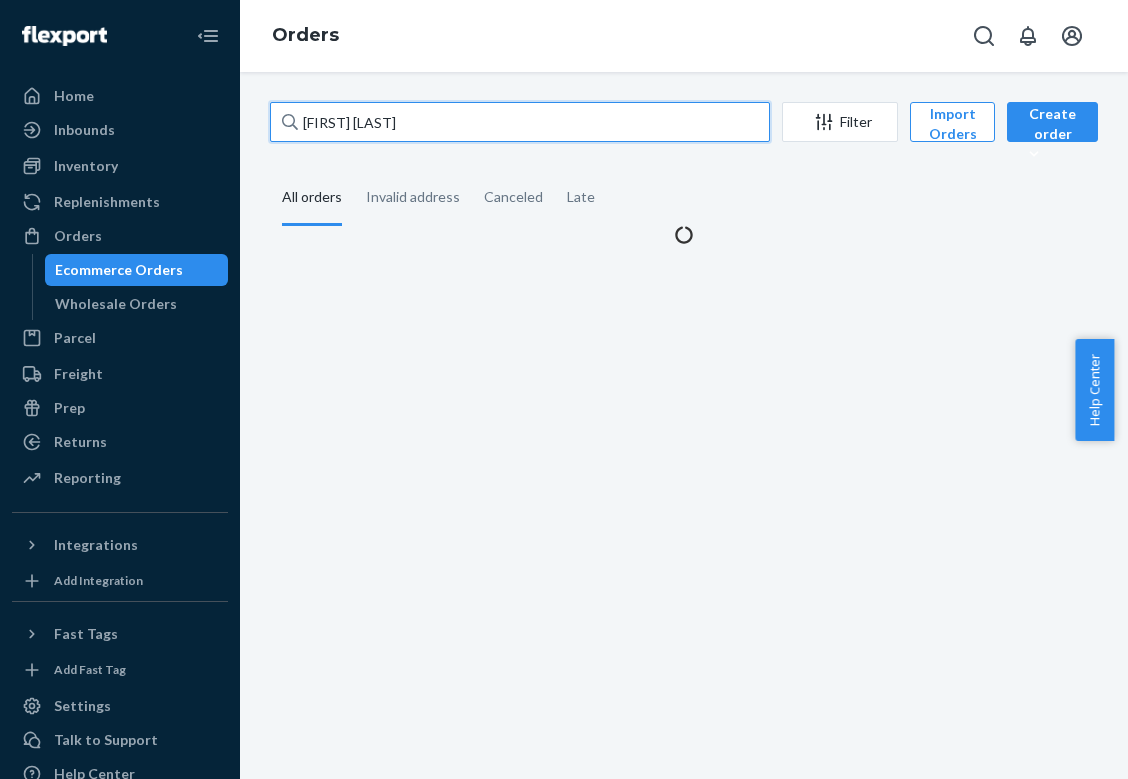 click on "[FIRST] [LAST]" at bounding box center [520, 122] 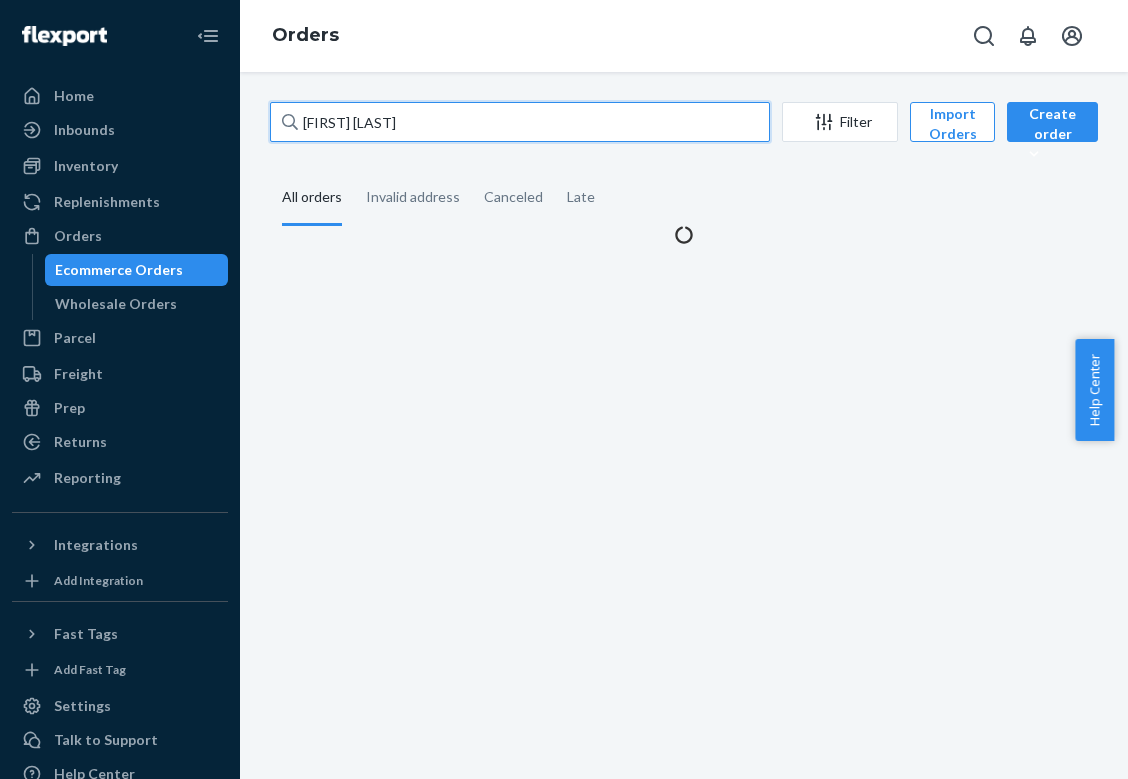 paste on "2798383" 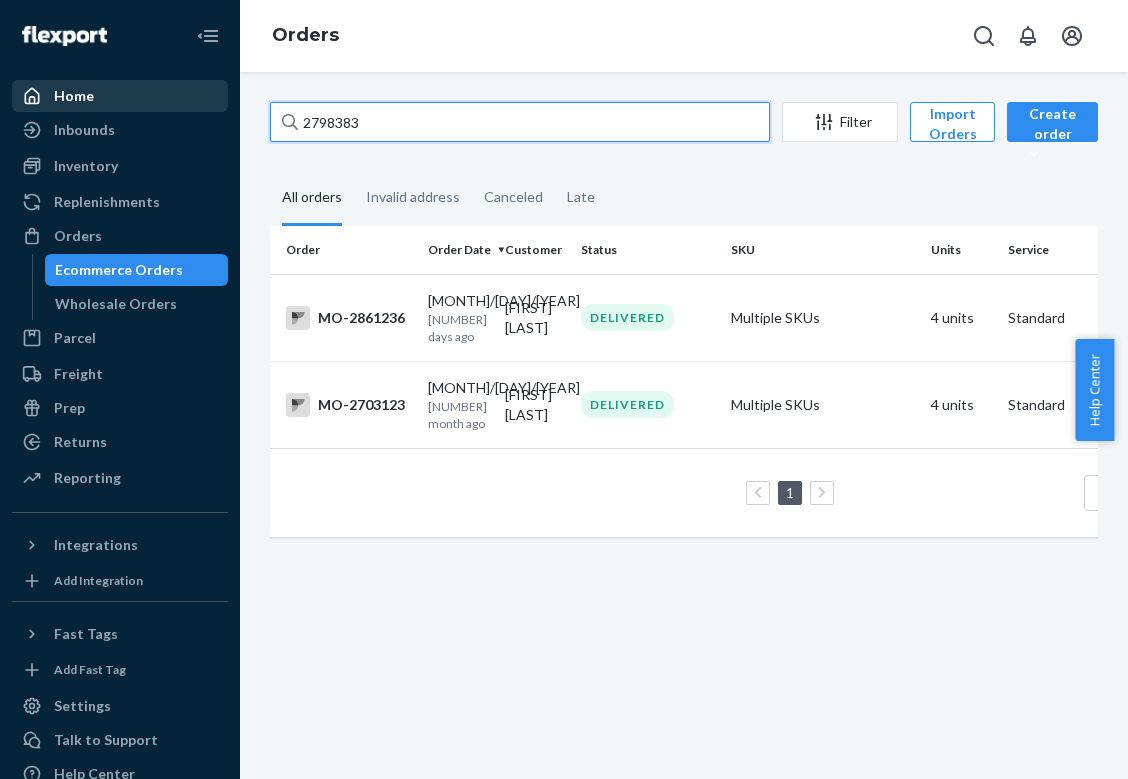 drag, startPoint x: 428, startPoint y: 117, endPoint x: 77, endPoint y: 86, distance: 352.36627 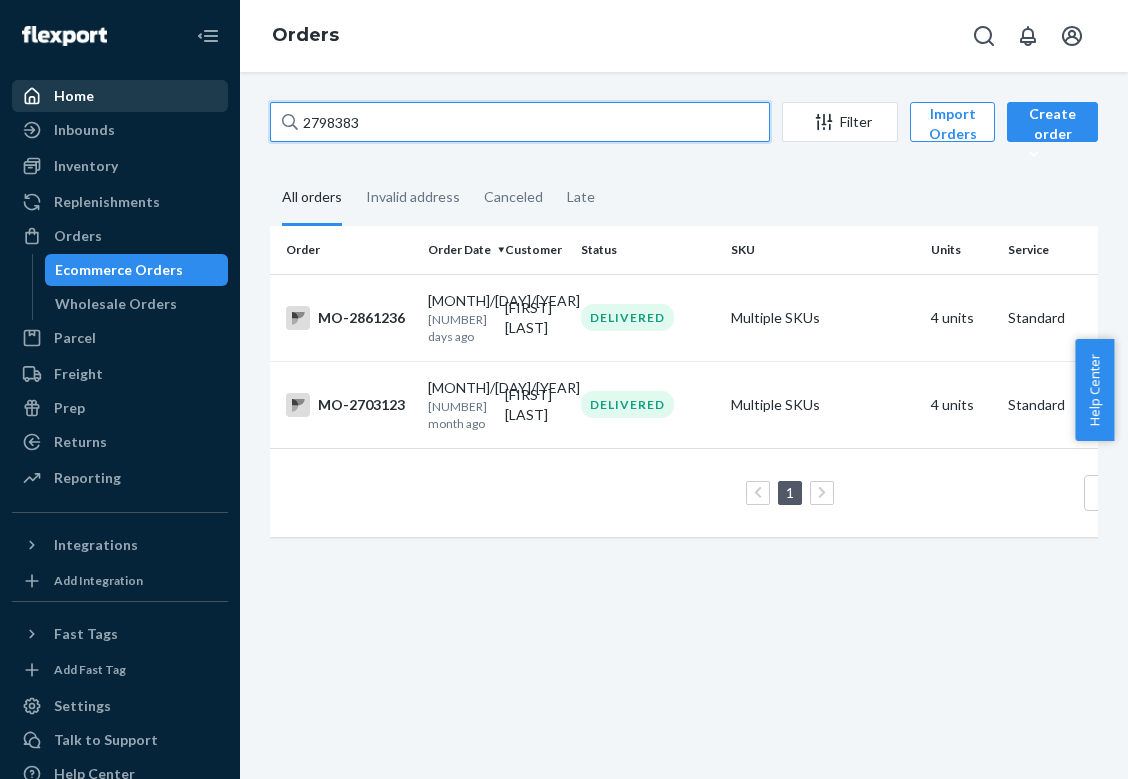click on "Home Inbounds Shipping Plans Problems Inventory Products Branded Packaging Replenishments OrdersEcommerce Orders Wholesale Orders Parcel Parcel orders Integrations Freight Prep Returns All Returns Settings Packages Reporting Reports Analytics Integrations Add Integration Fast Tags Add Fast Tag Settings Talk to Support Help Center Give Feedback Orders 2798383 Filter Import Orders Create order Ecommerce order Removal order All orders Invalid address Canceled Late Order Order Date Customer Status SKU Units Service Fee MO-2861236 [MONTH]/[DAY]/[YEAR] [NUMBER] days ago [FIRST] [LAST] DELIVERED Multiple SKUs 4 units Standard $8.84 MO-2703123 [MONTH]/[DAY]/[YEAR] [NUMBER] month ago [FIRST] [LAST] DELIVERED Multiple SKUs 4 units Standard $8.84 1 100 results per page" at bounding box center [564, 389] 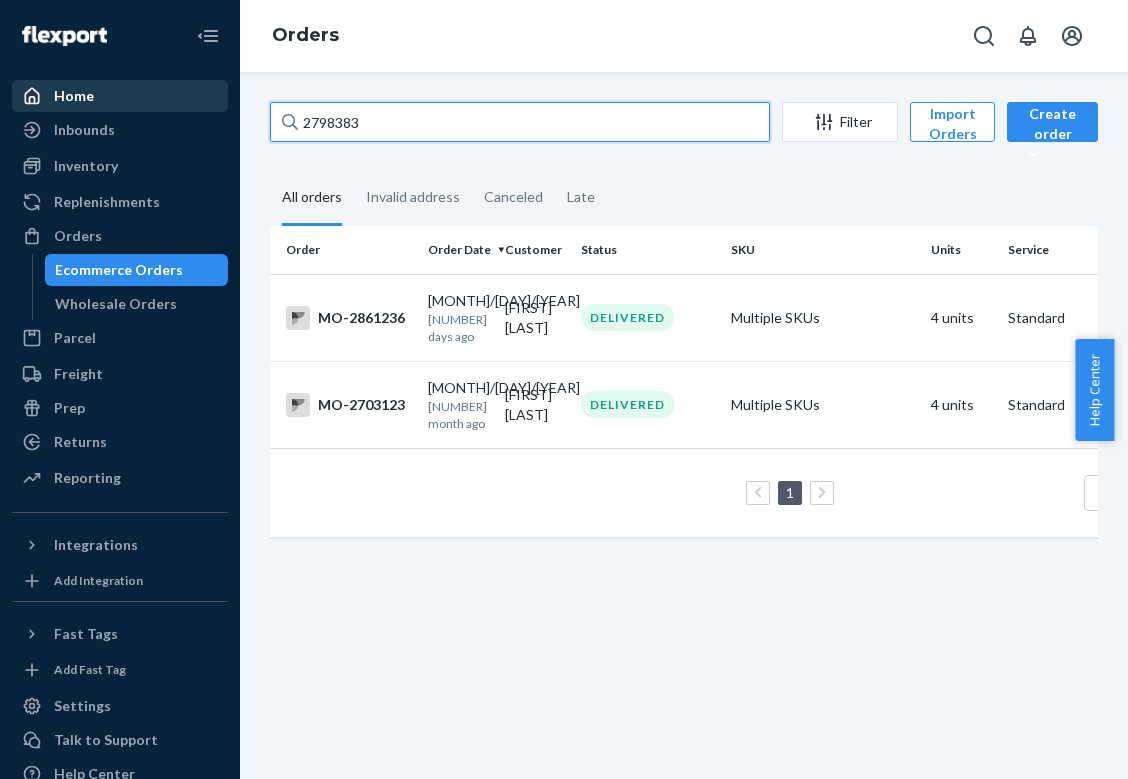 paste on "[FIRST] [LAST]" 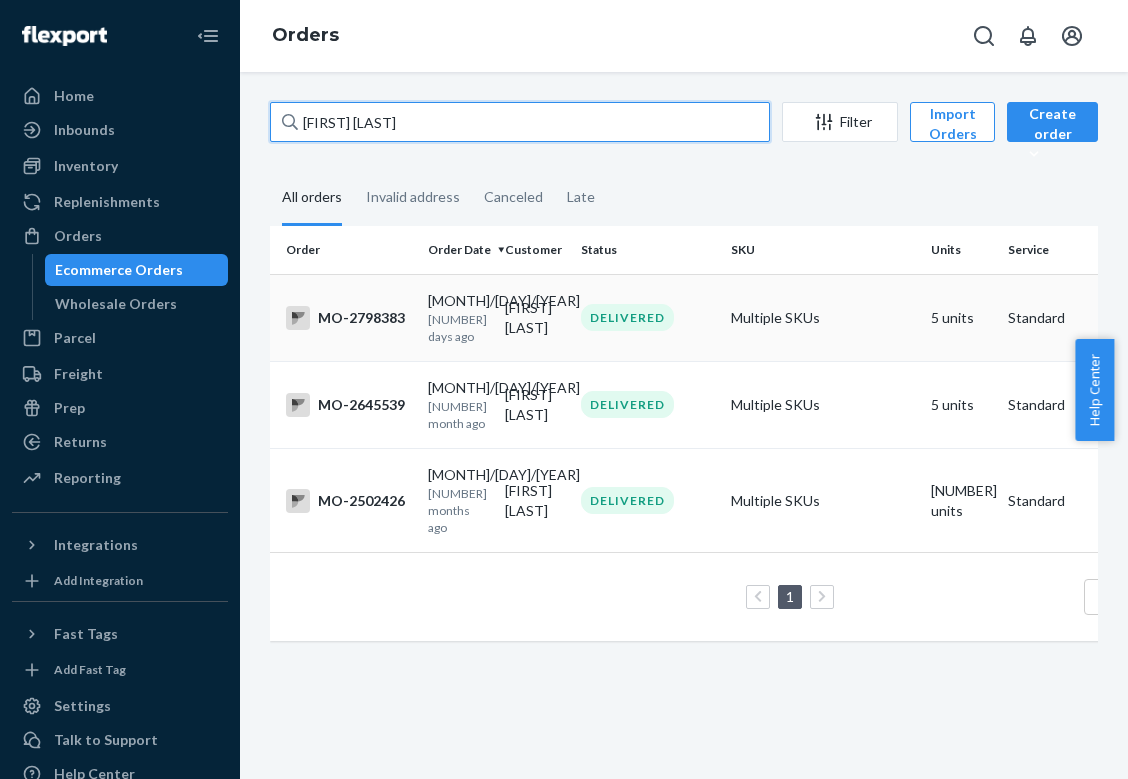 type on "[FIRST] [LAST]" 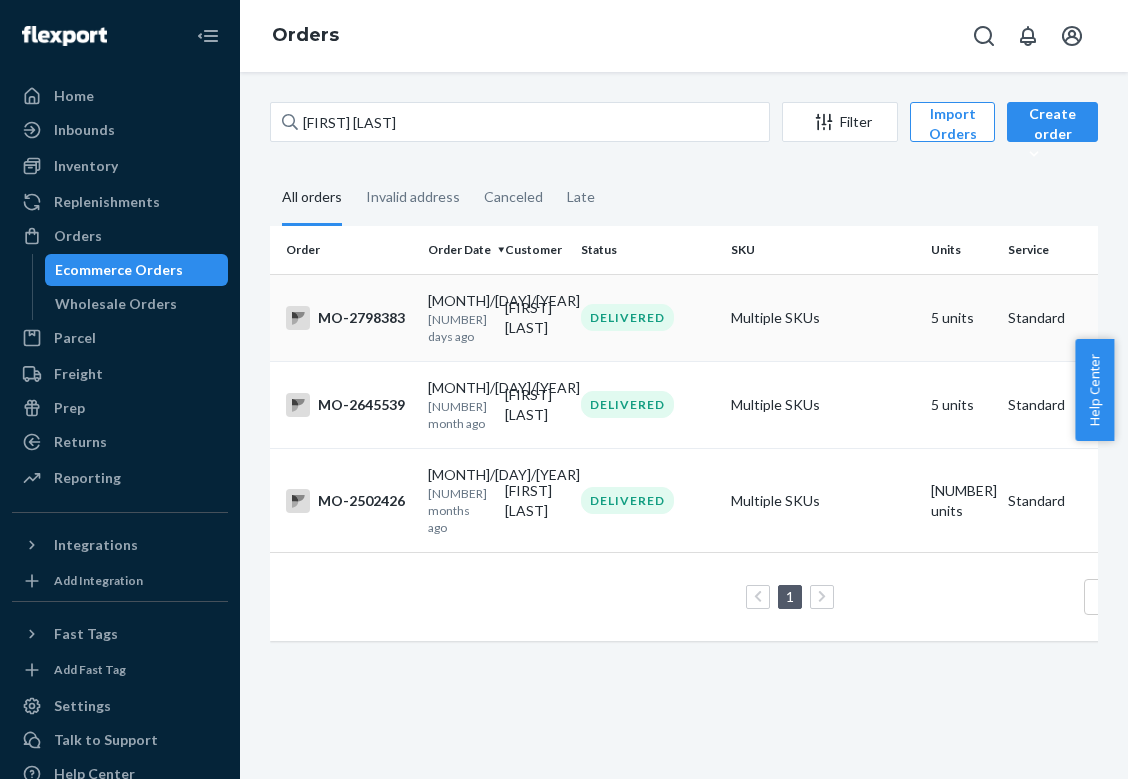 click on "[NUMBER] days ago" at bounding box center (458, 328) 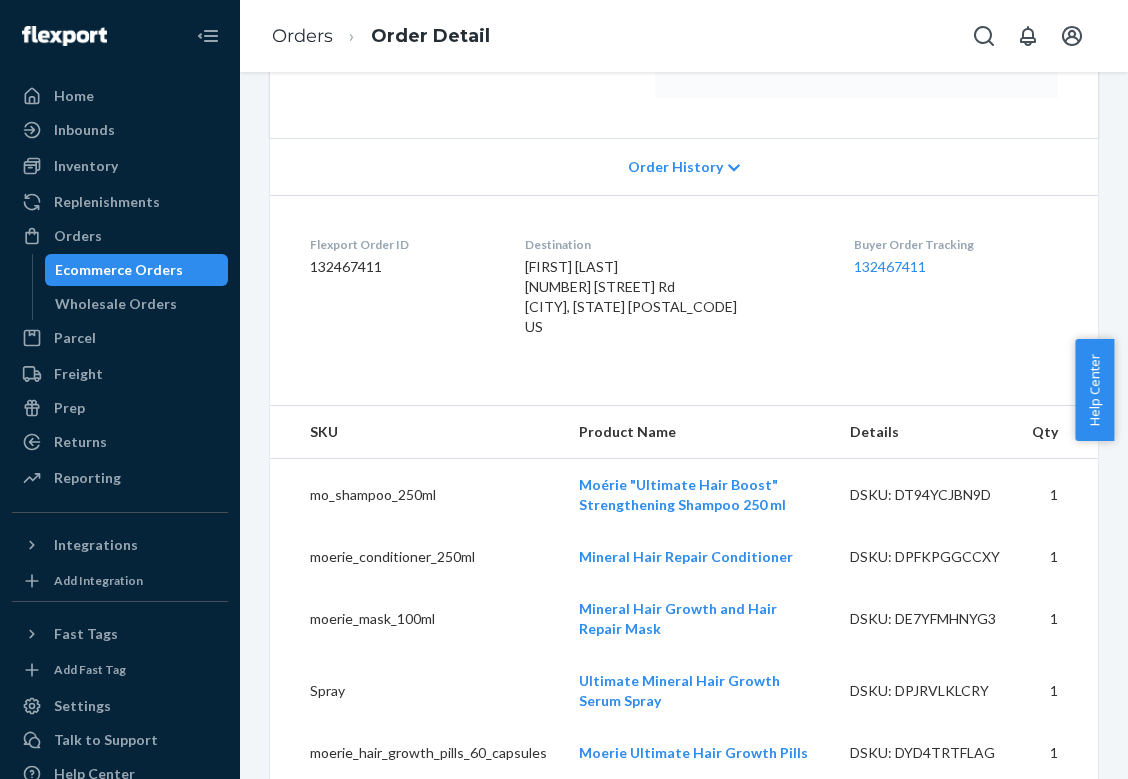 scroll, scrollTop: 507, scrollLeft: 0, axis: vertical 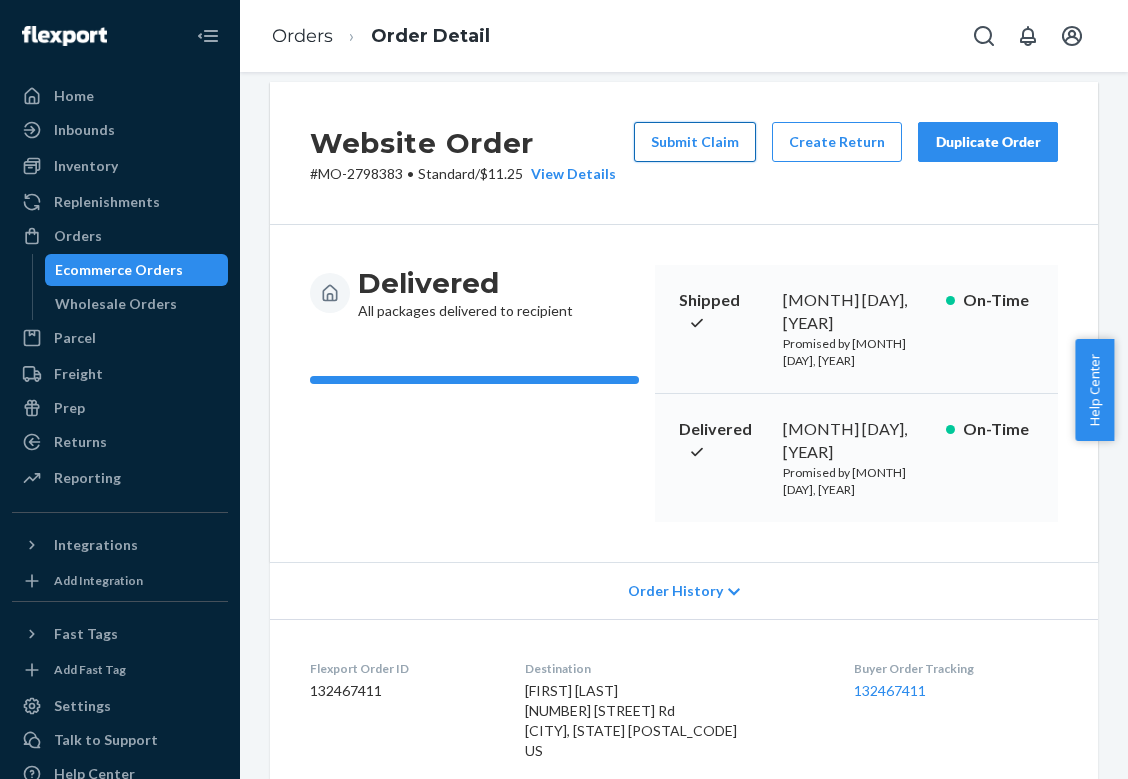 click on "Submit Claim" at bounding box center [695, 142] 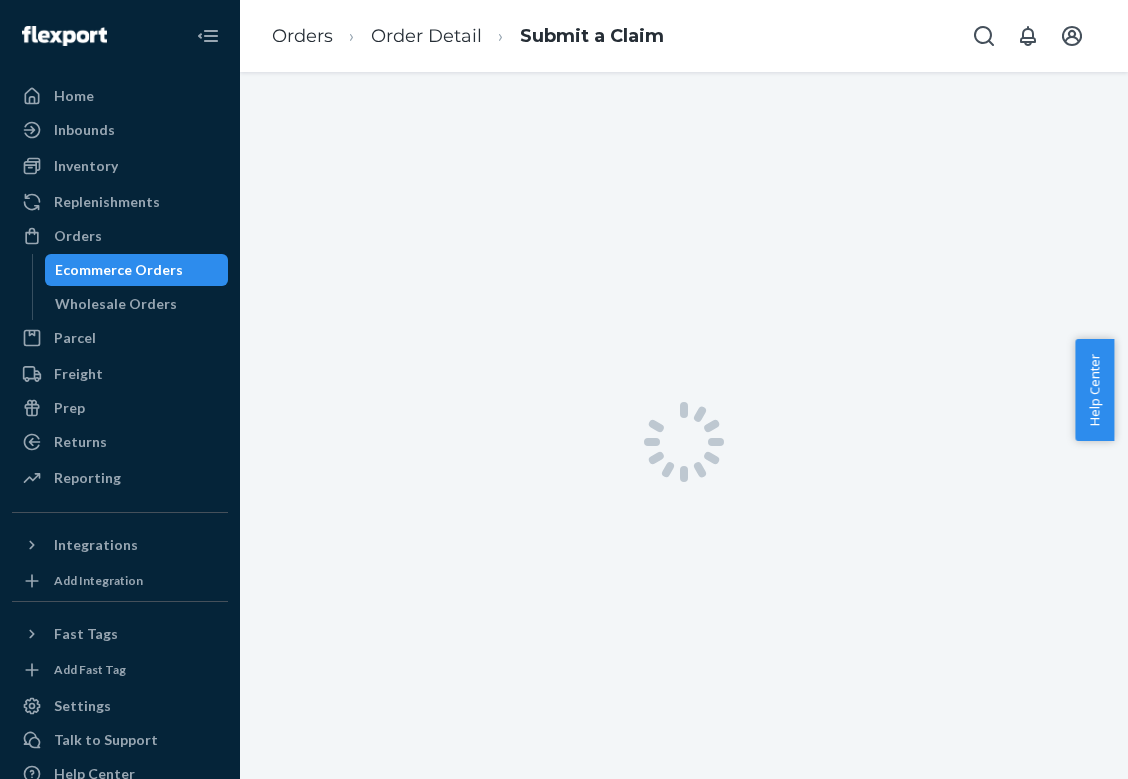 scroll, scrollTop: 0, scrollLeft: 0, axis: both 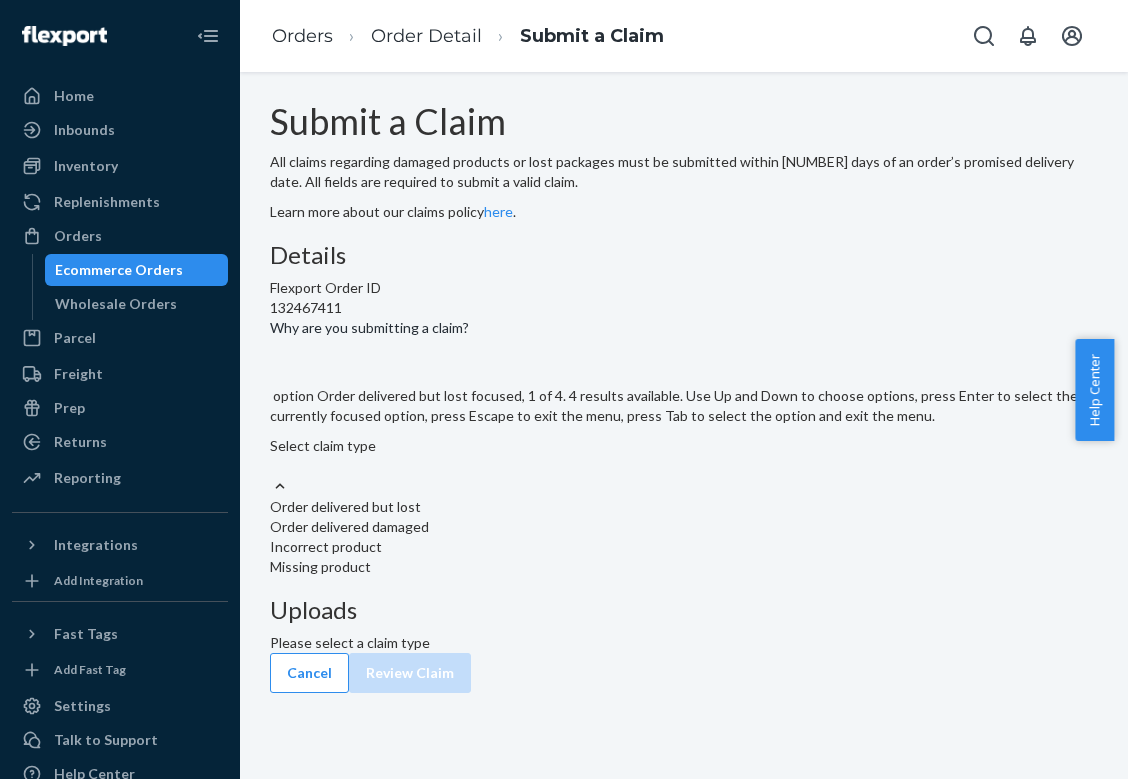 click on "Select claim type" at bounding box center [684, 456] 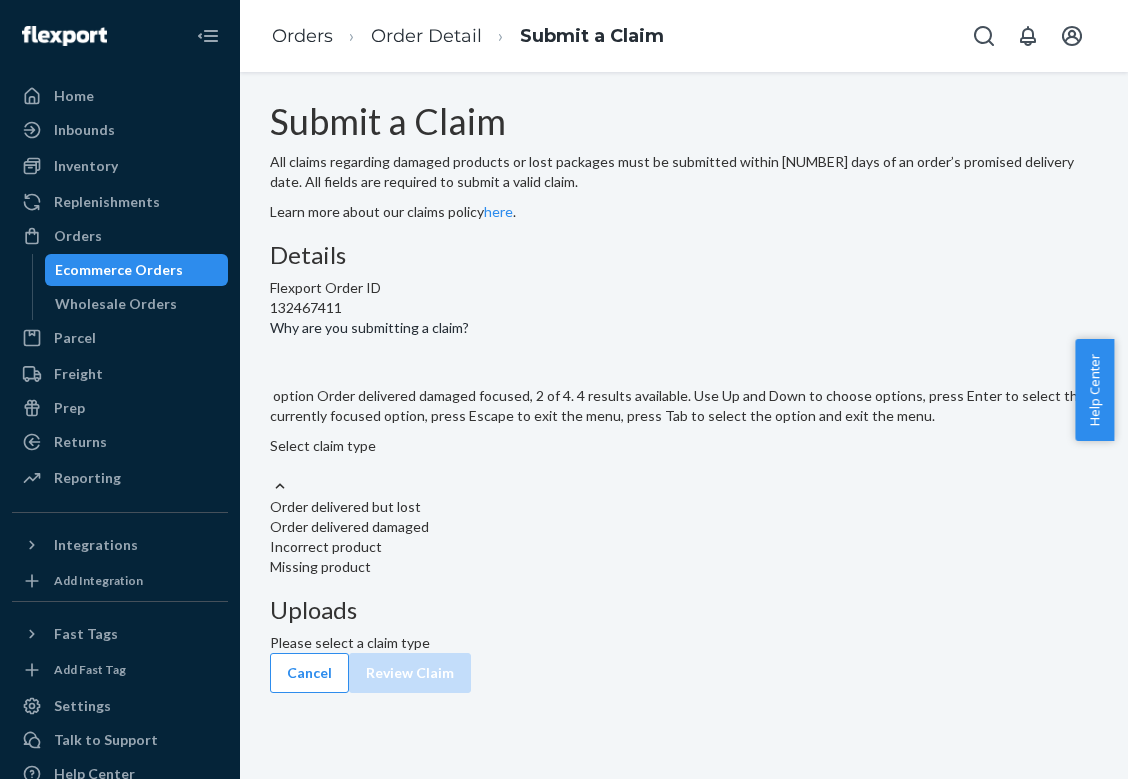 click on "Order delivered damaged" at bounding box center [684, 527] 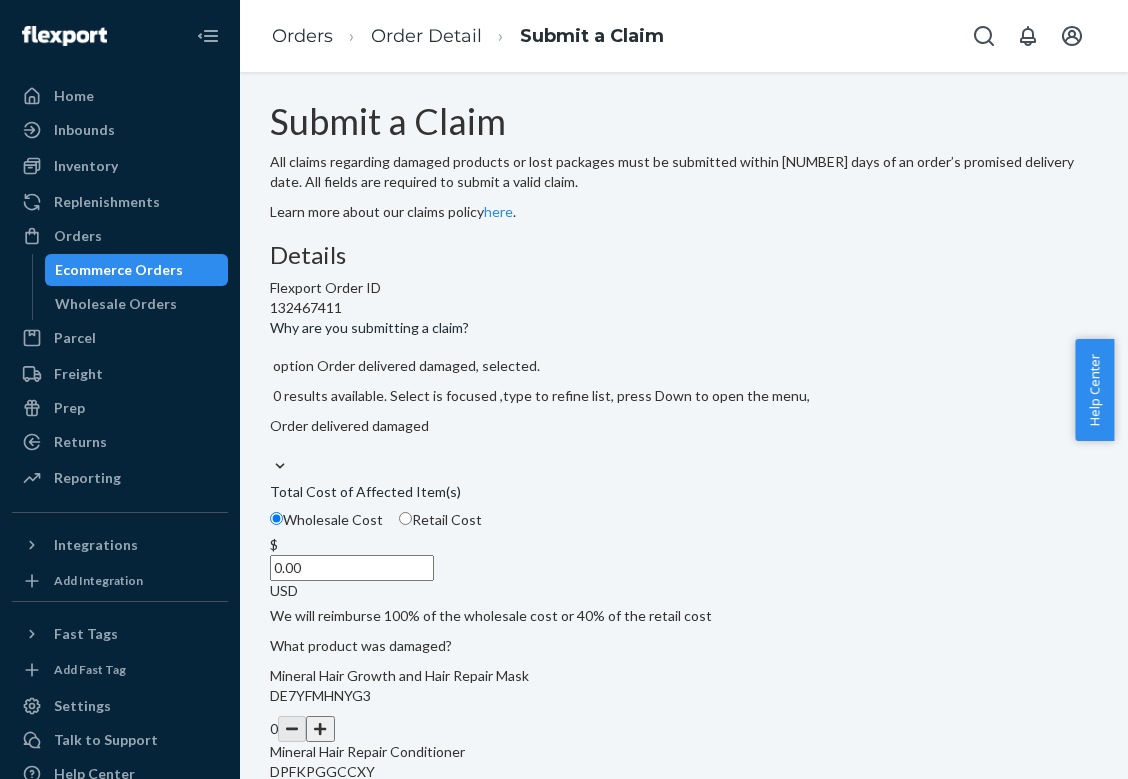 click on "Retail Cost" at bounding box center (405, 518) 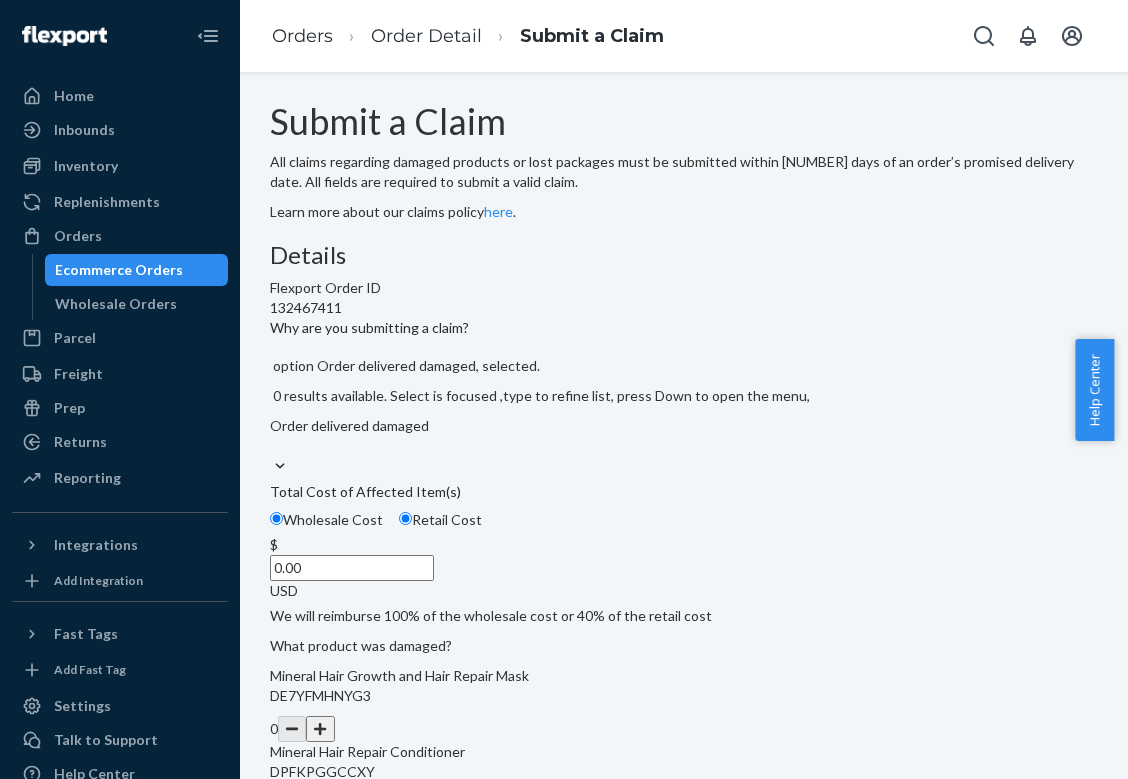 radio on "true" 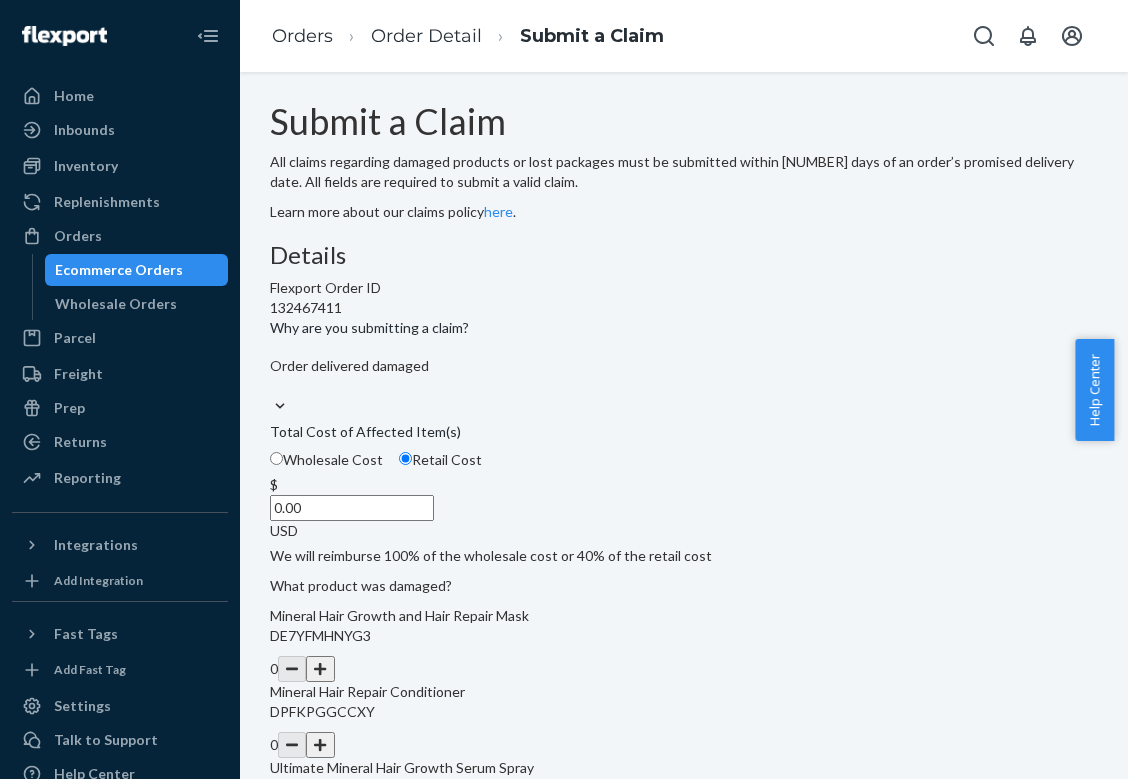 click on "0.00" at bounding box center (352, 508) 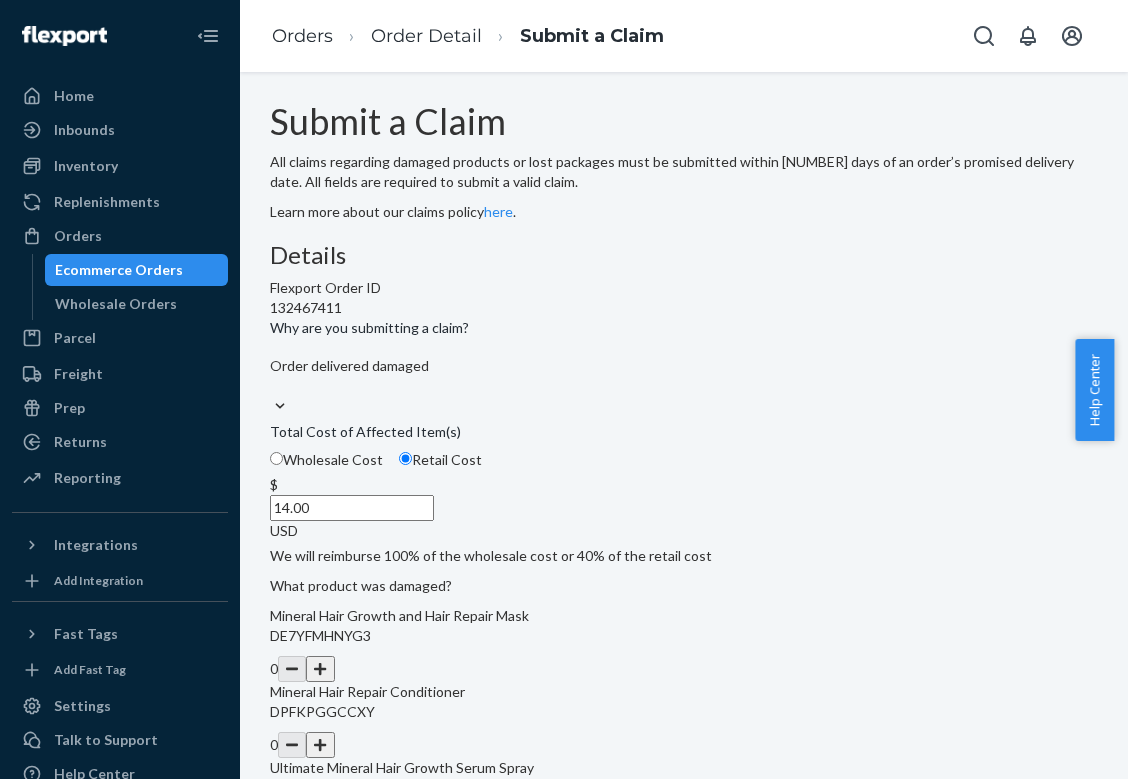type on "14.00" 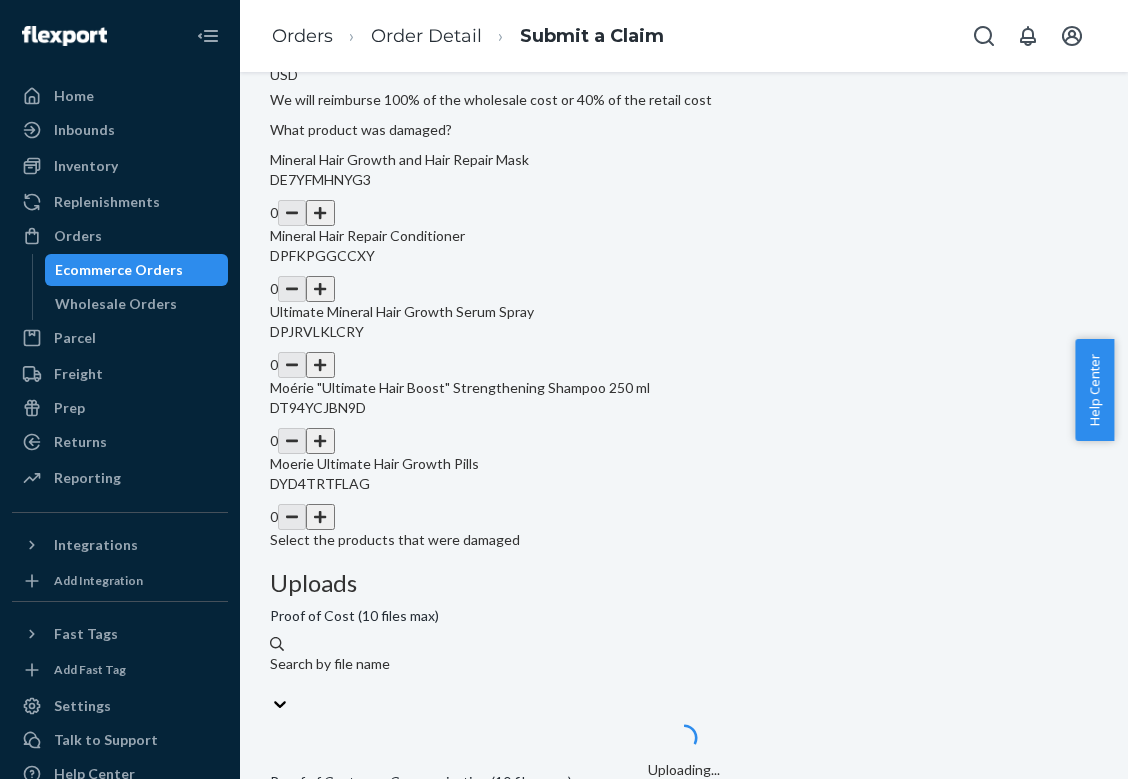 scroll, scrollTop: 463, scrollLeft: 0, axis: vertical 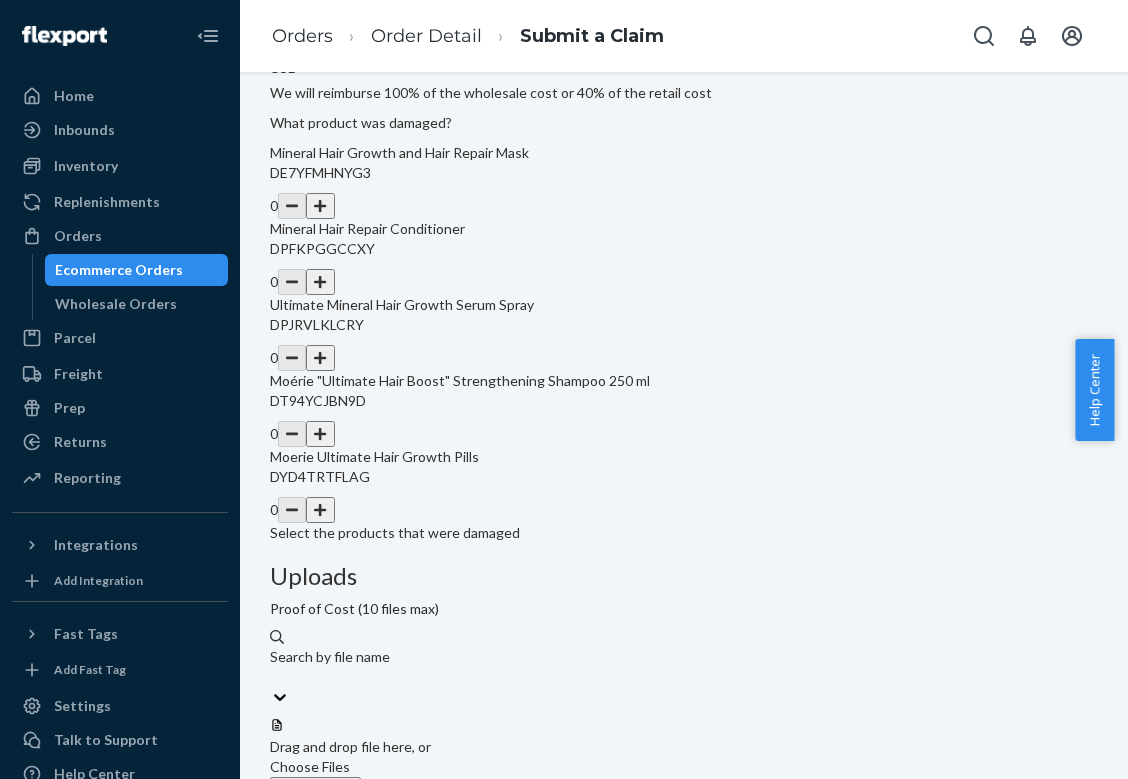 click on "Choose Files" at bounding box center [310, 919] 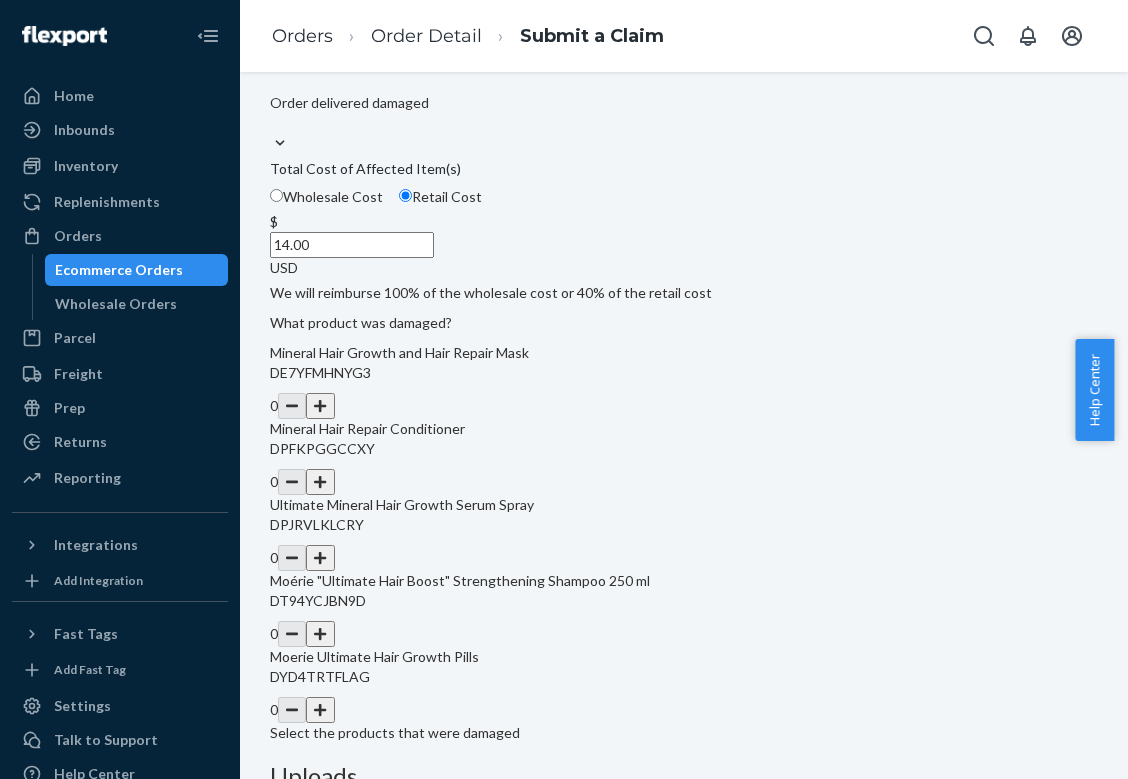 scroll, scrollTop: 163, scrollLeft: 0, axis: vertical 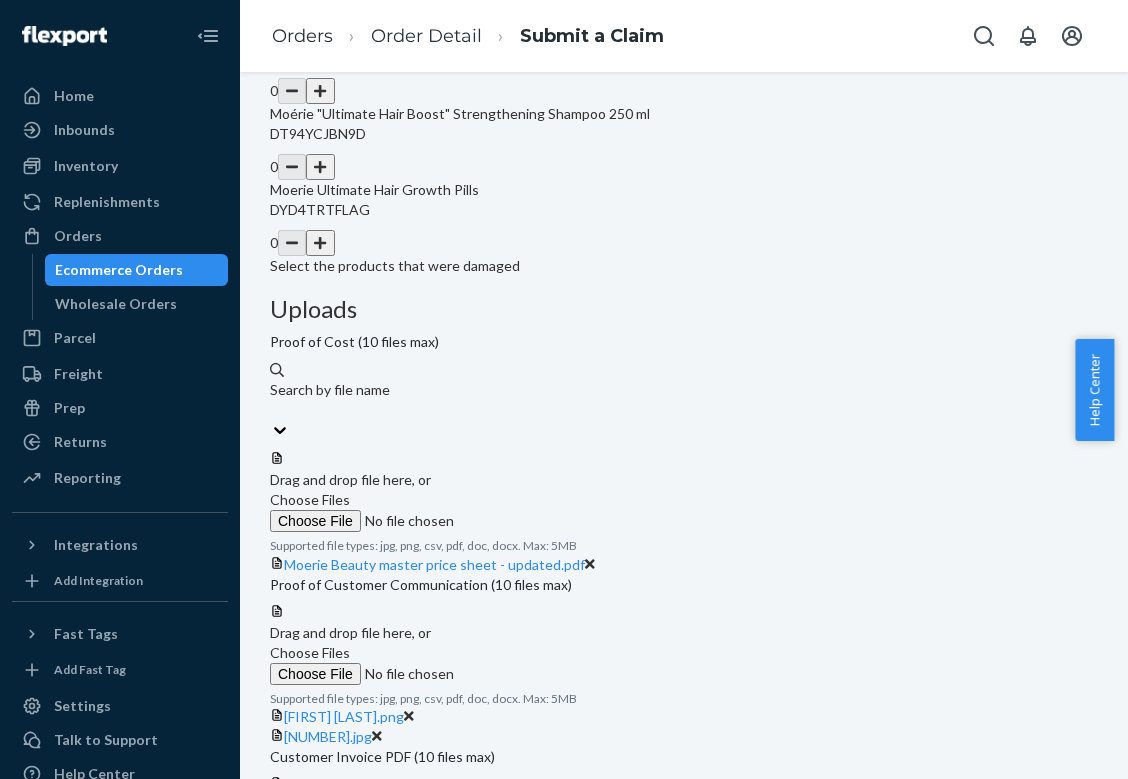 click on "Choose Files" at bounding box center (310, 824) 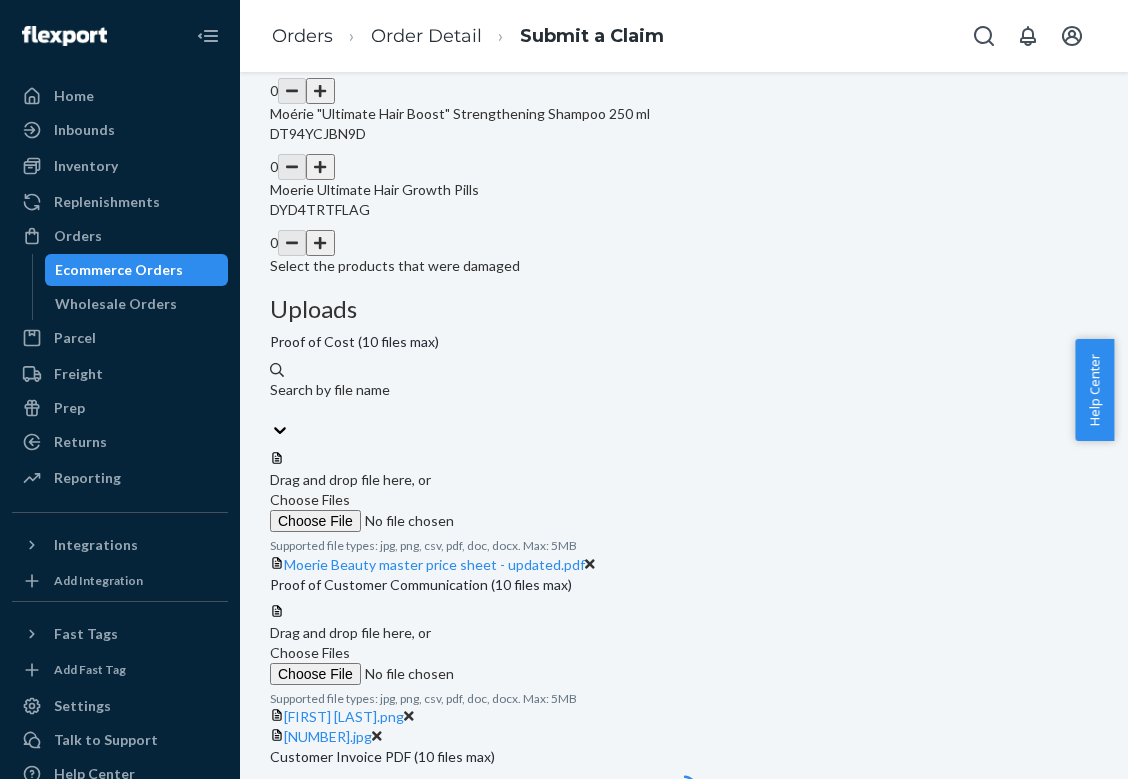 scroll, scrollTop: 748, scrollLeft: 0, axis: vertical 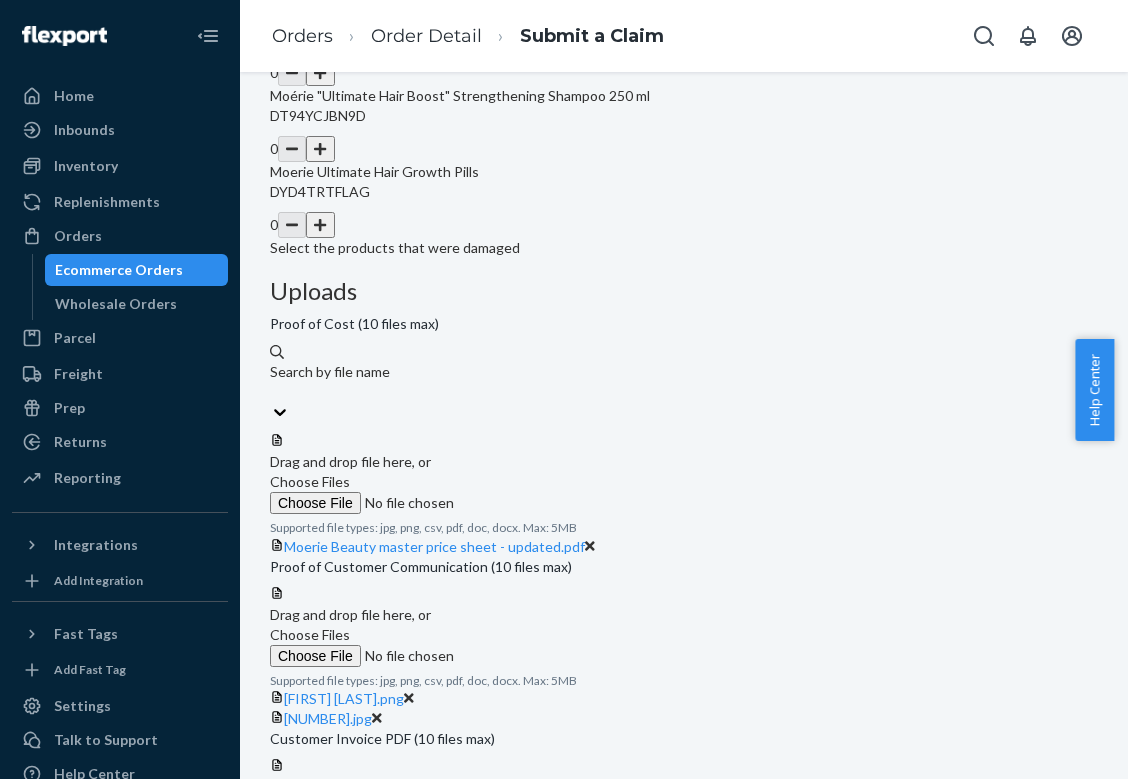click at bounding box center (320, 73) 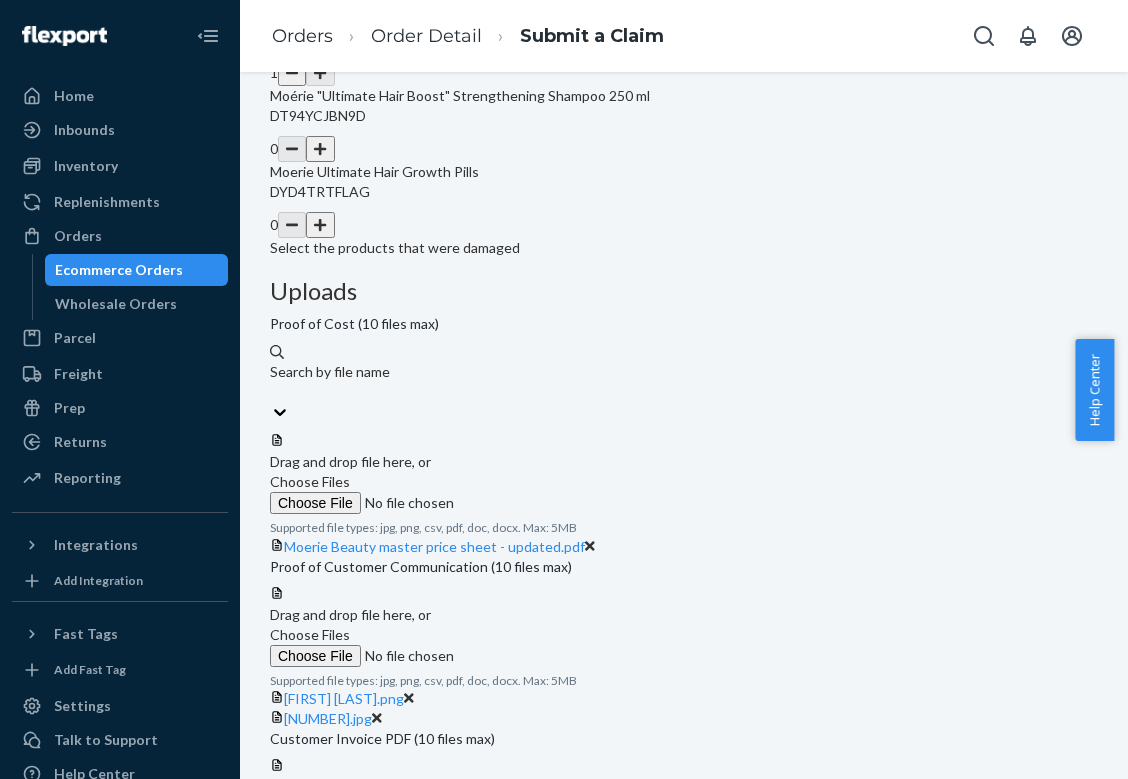 scroll, scrollTop: 825, scrollLeft: 0, axis: vertical 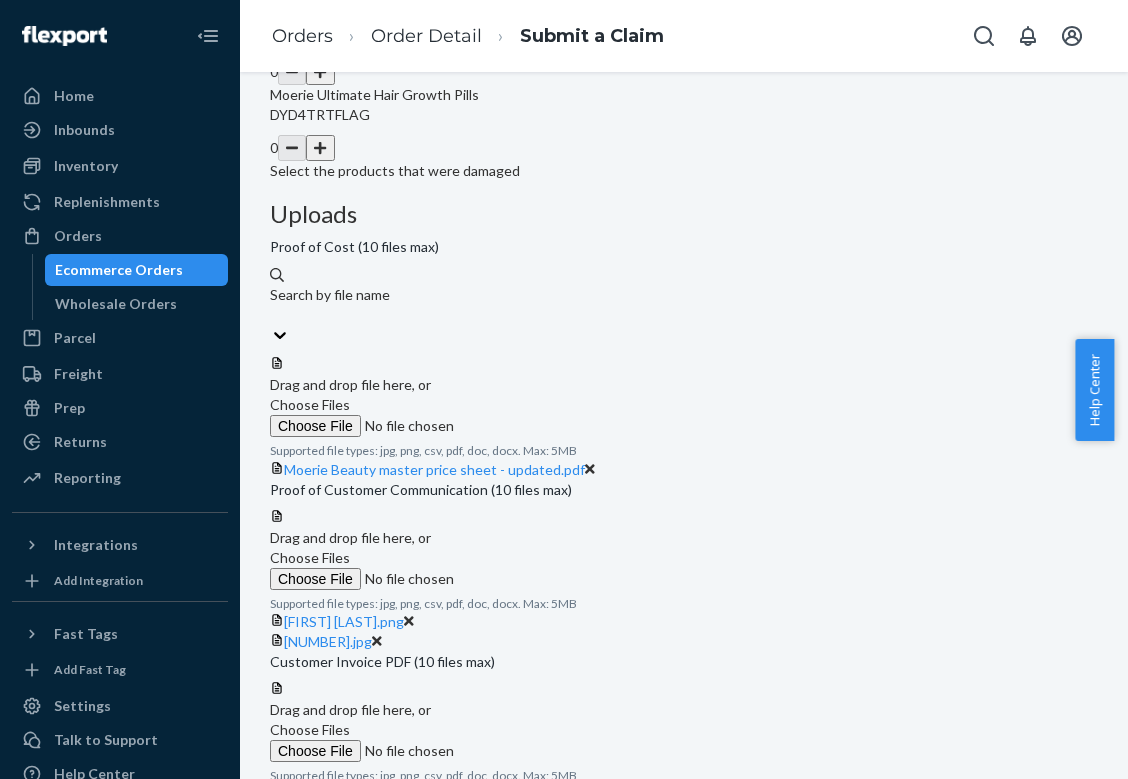 click on "image_[YEAR]-[MONTH]-[DAY]_[TIME].png" at bounding box center (419, 793) 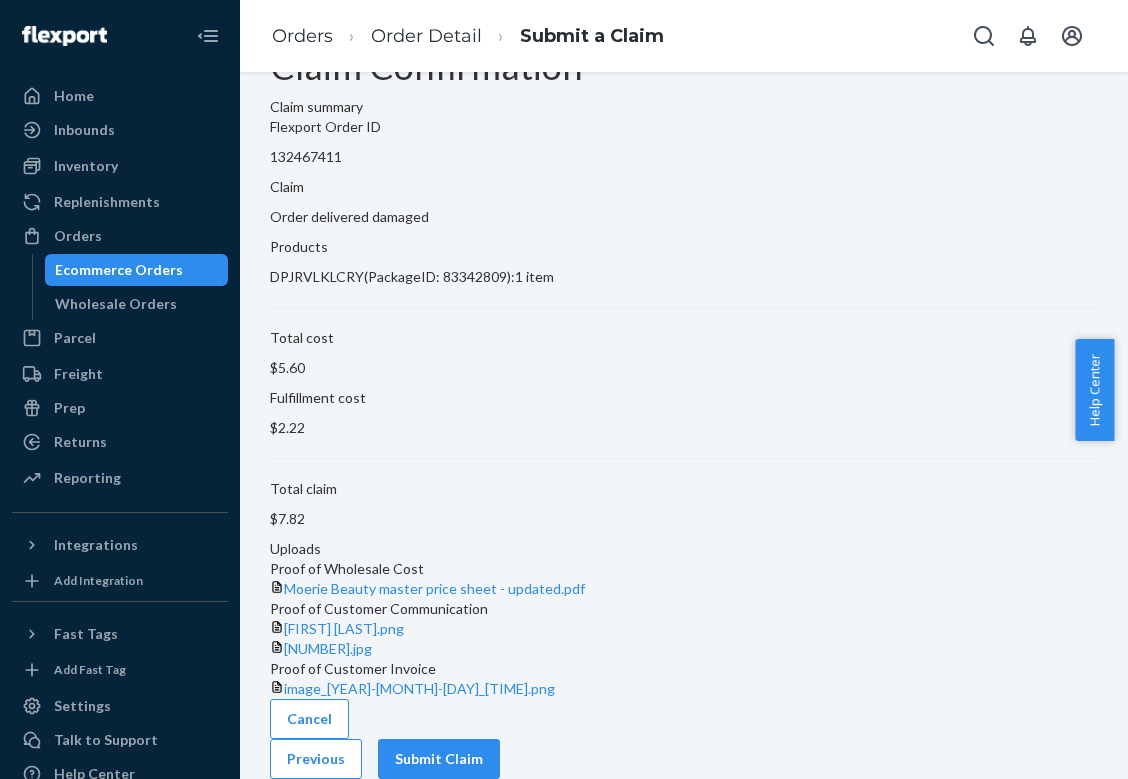 click on "Submit Claim" at bounding box center (439, 759) 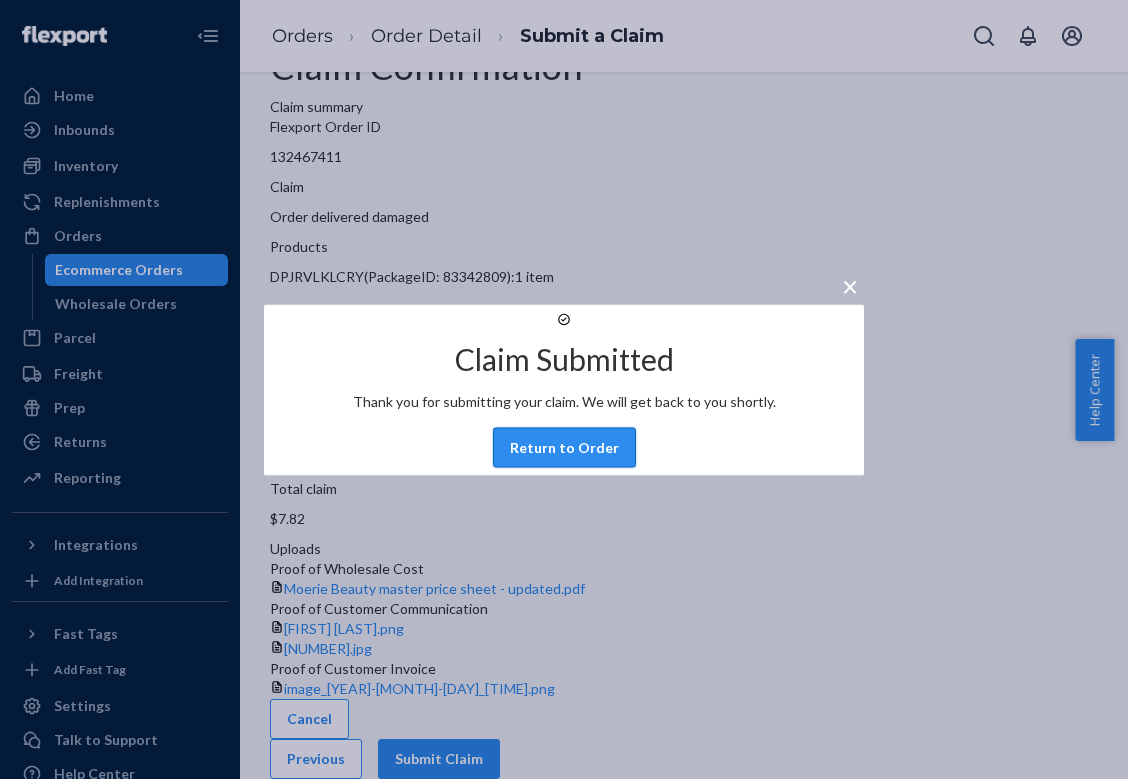 click on "Return to Order" at bounding box center [564, 447] 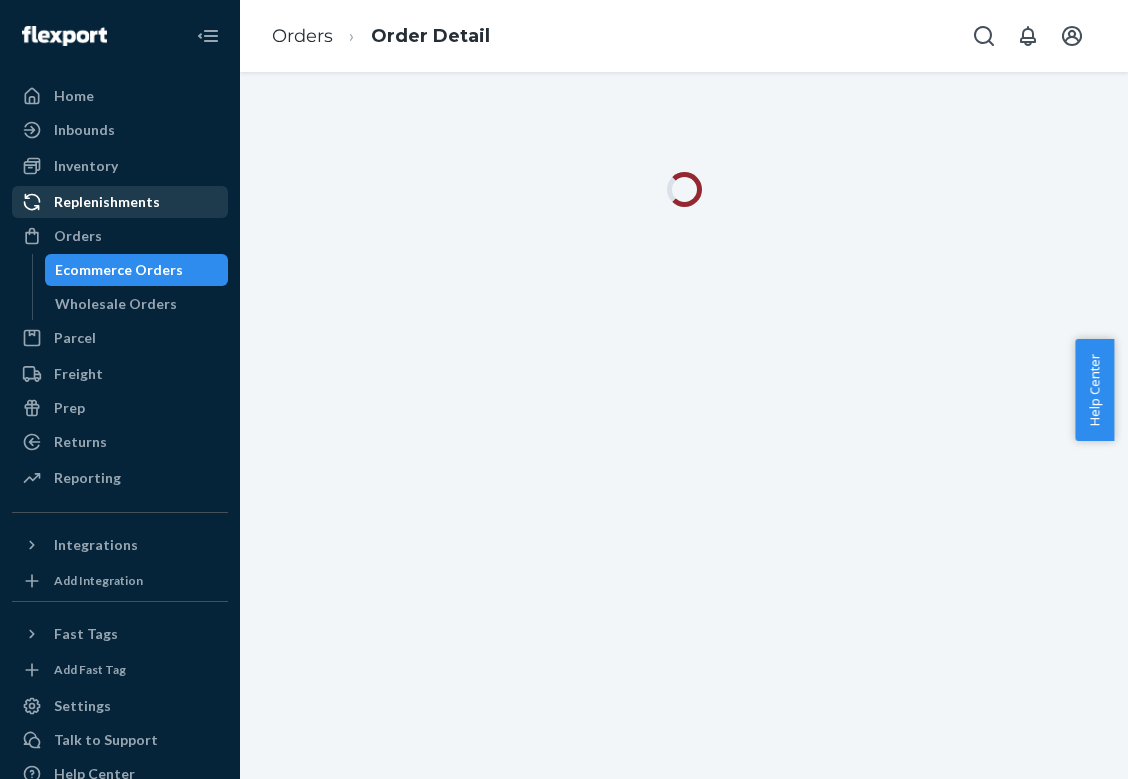 scroll, scrollTop: 0, scrollLeft: 0, axis: both 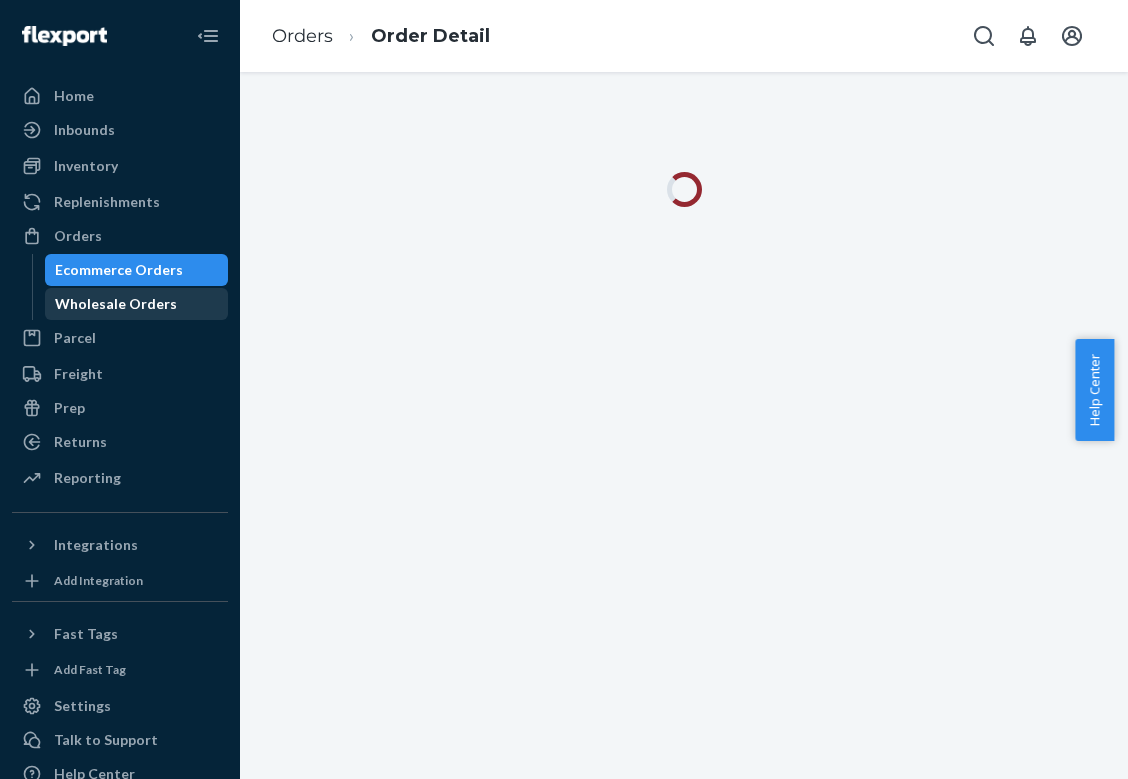 click on "Wholesale Orders" at bounding box center [137, 304] 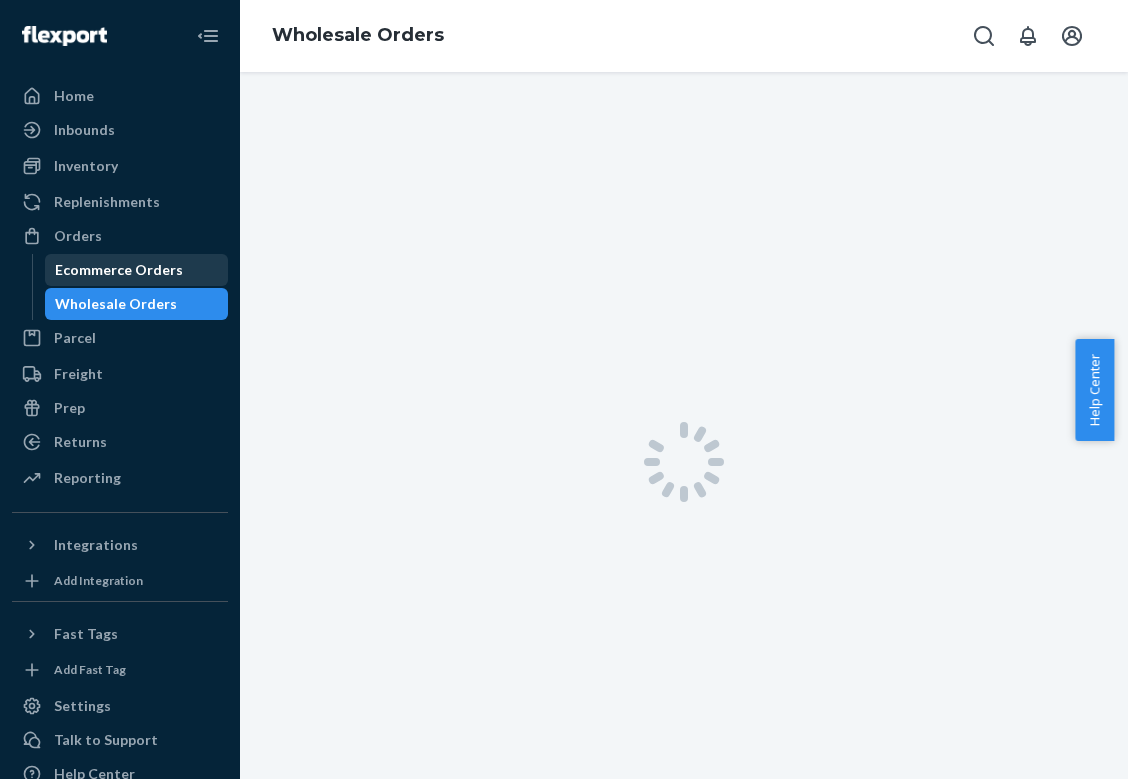 click on "Ecommerce Orders" at bounding box center [119, 270] 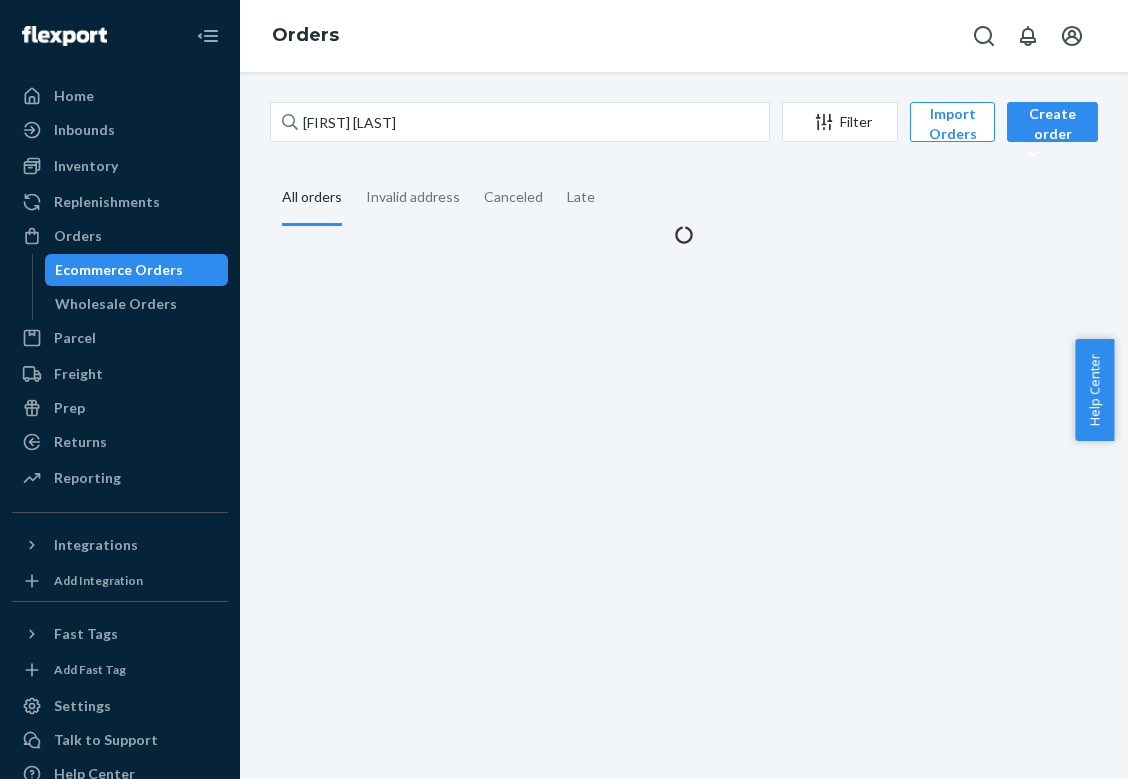 click on "Ecommerce Orders" at bounding box center [119, 270] 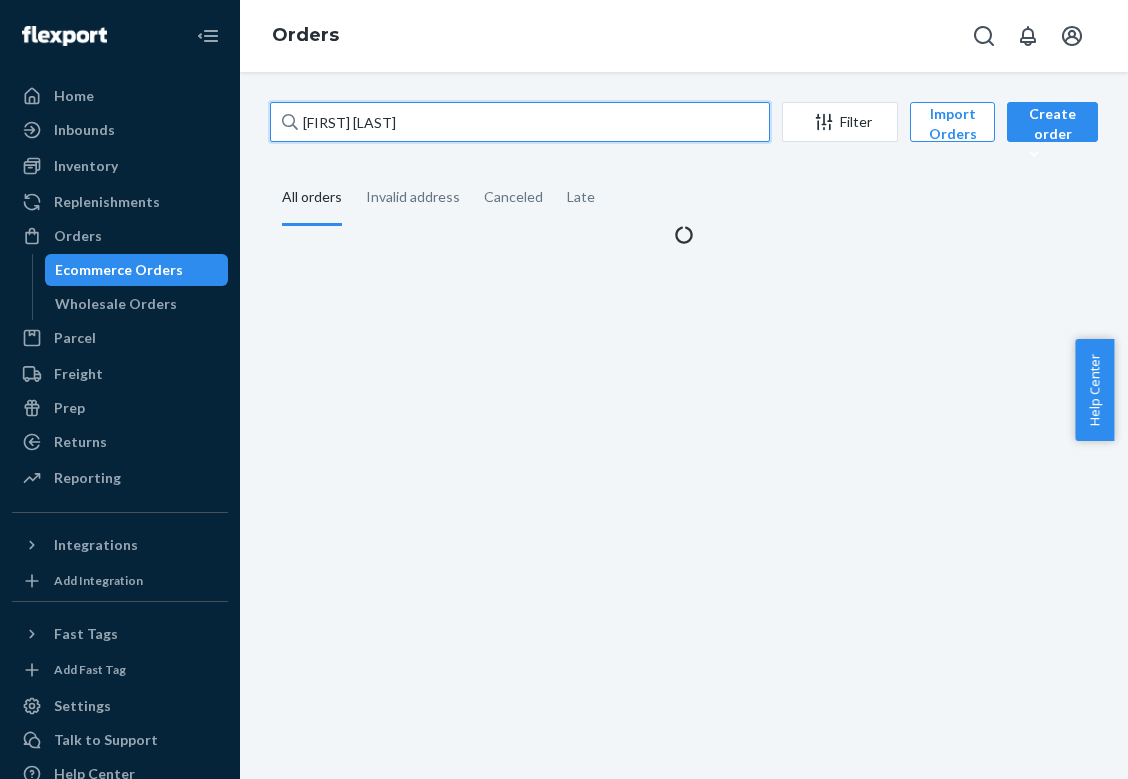 click on "[FIRST] [LAST]" at bounding box center (520, 122) 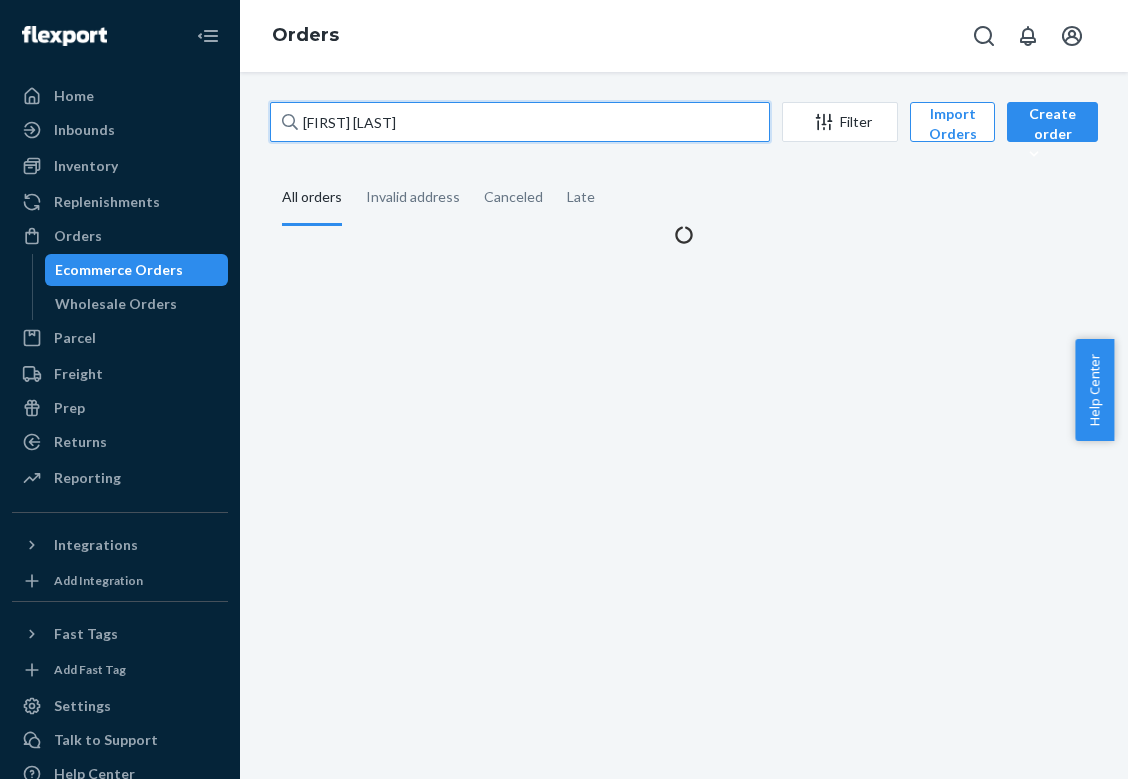 click on "[FIRST] [LAST]" at bounding box center (520, 122) 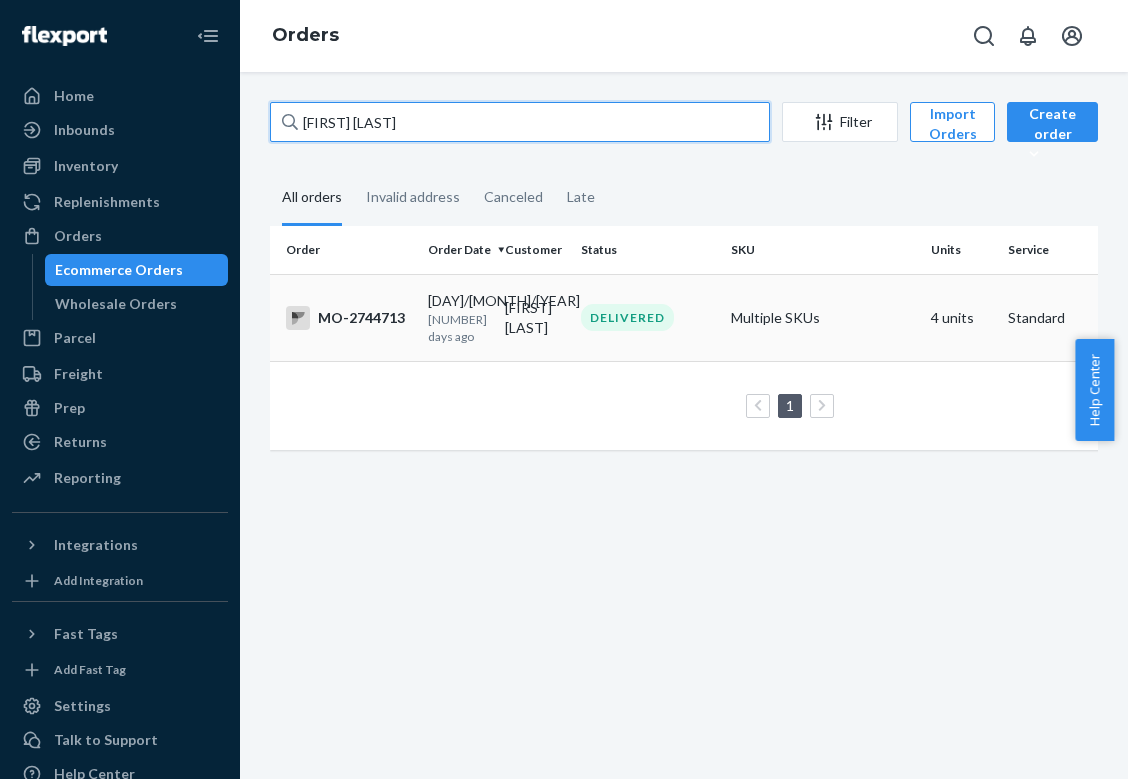 type on "[FIRST] [LAST]" 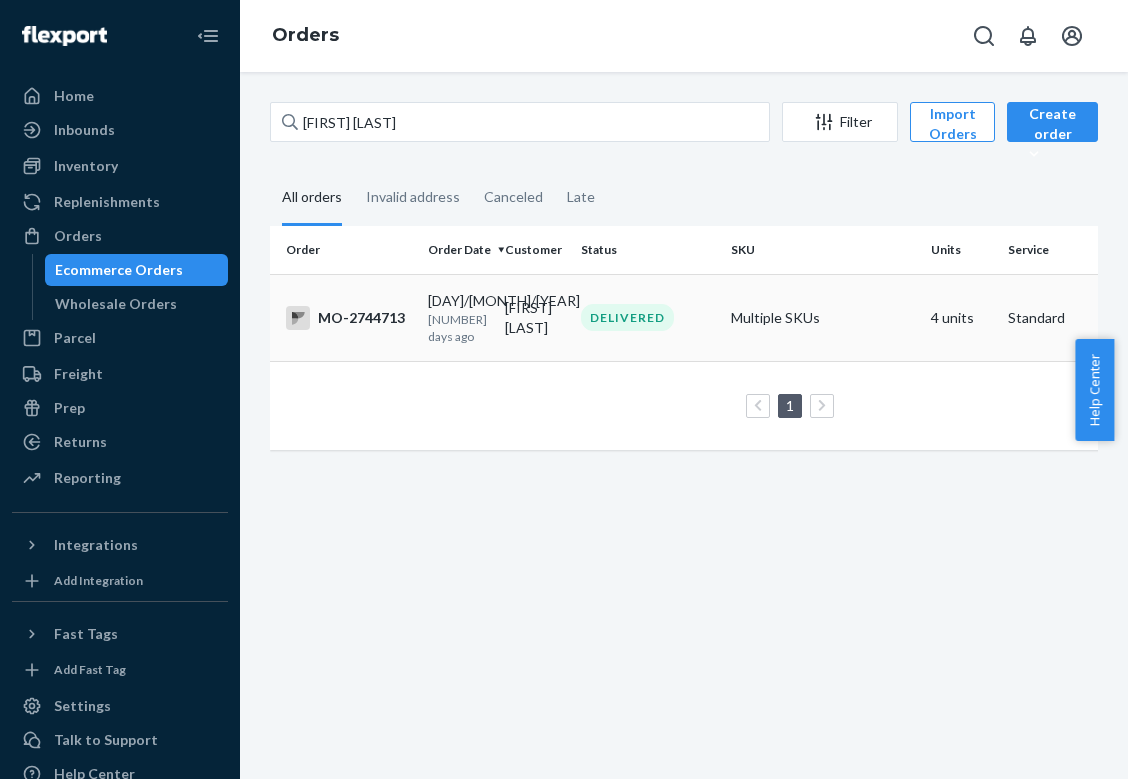 click on "[DAY]/[MONTH]/[YEAR] [TIME] ago" at bounding box center [458, 317] 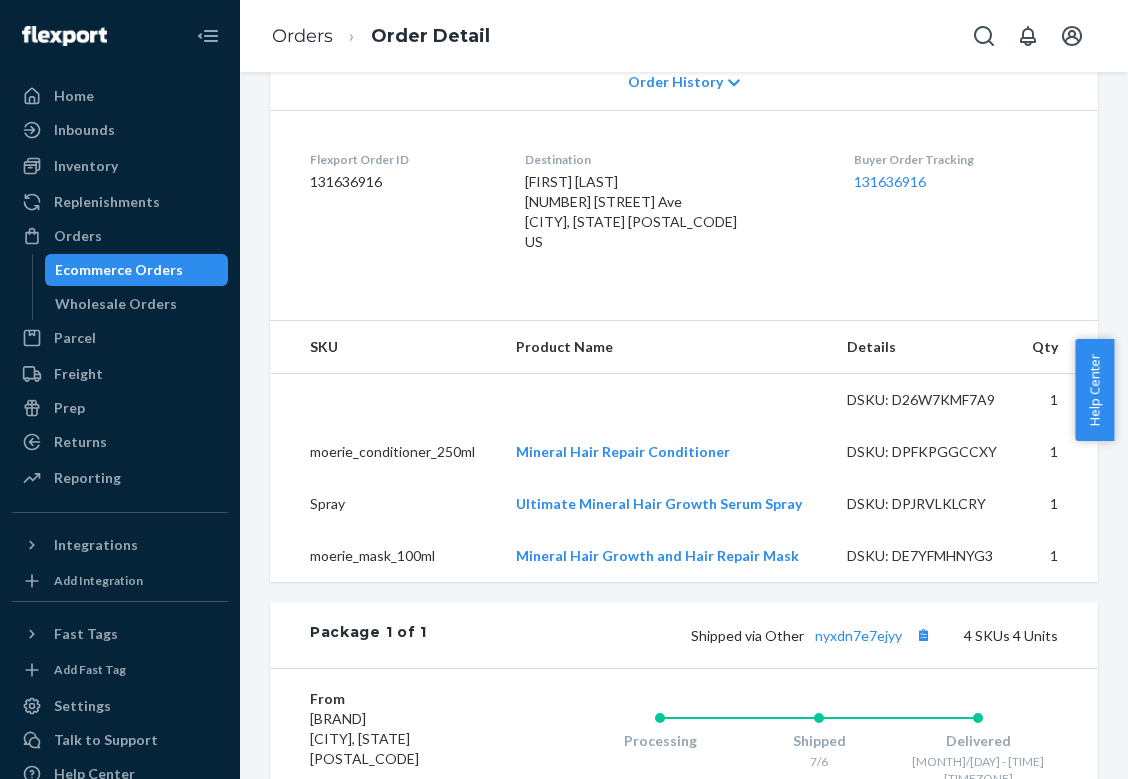 scroll, scrollTop: 552, scrollLeft: 0, axis: vertical 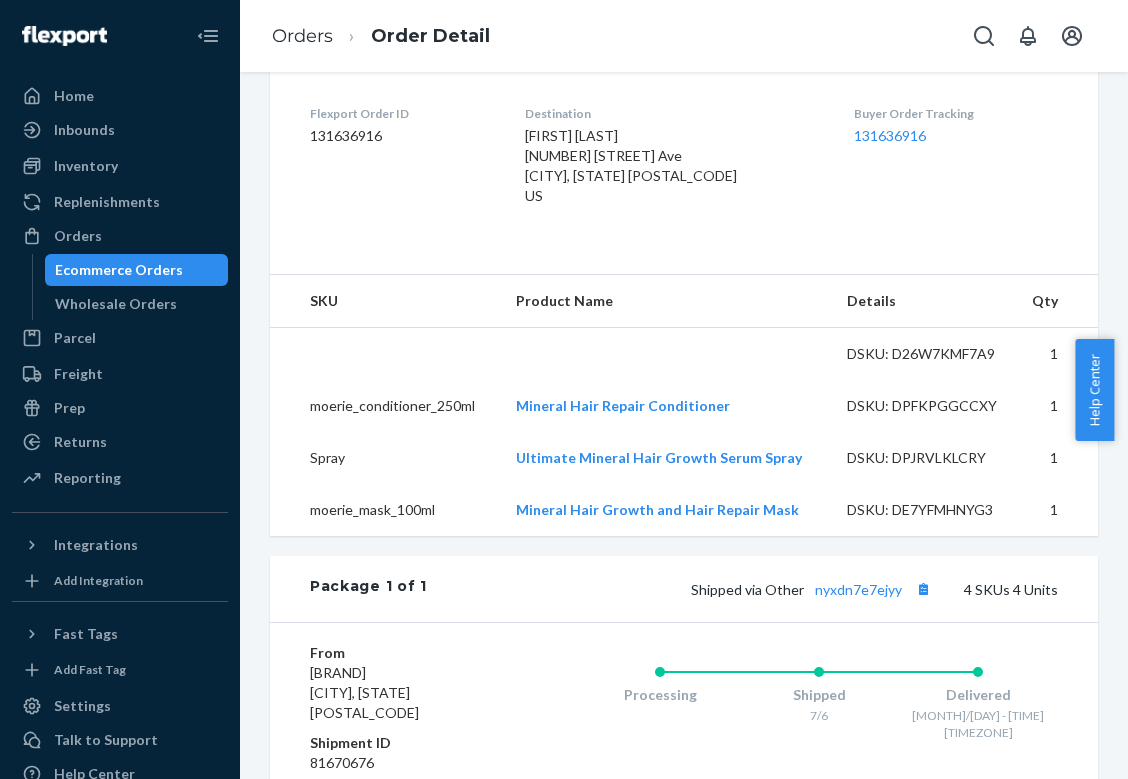 drag, startPoint x: 644, startPoint y: 333, endPoint x: 586, endPoint y: 340, distance: 58.420887 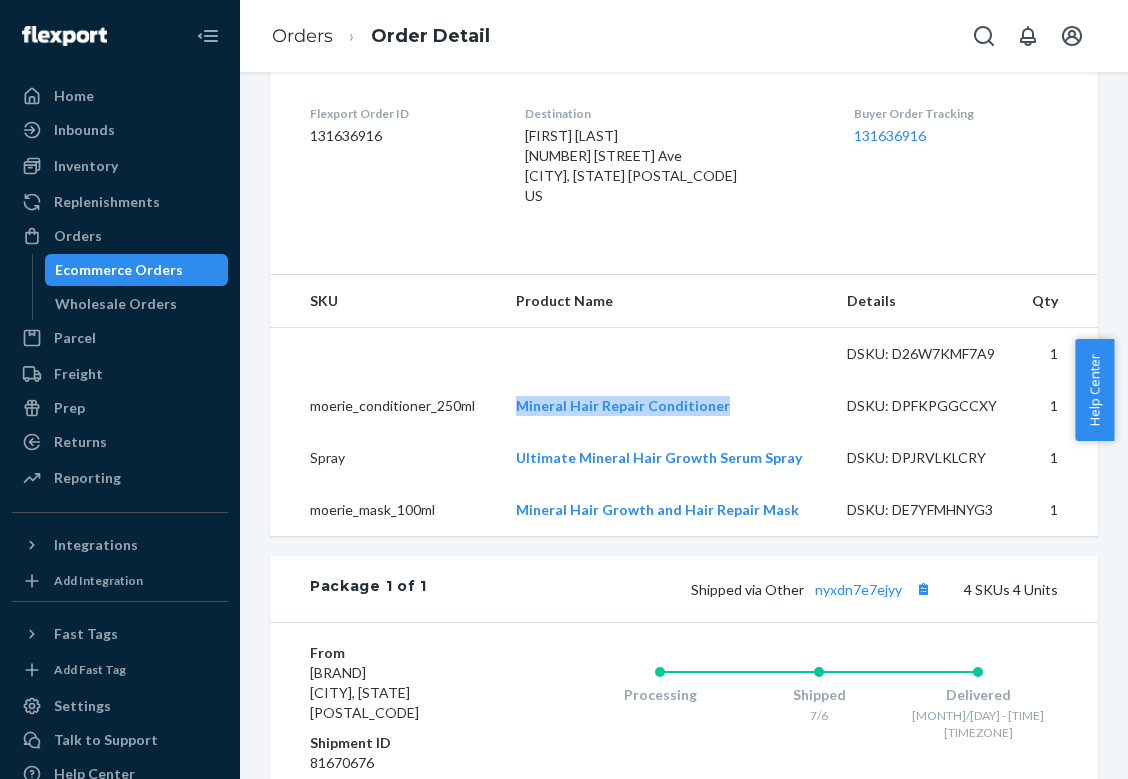 drag, startPoint x: 730, startPoint y: 377, endPoint x: 515, endPoint y: 380, distance: 215.02094 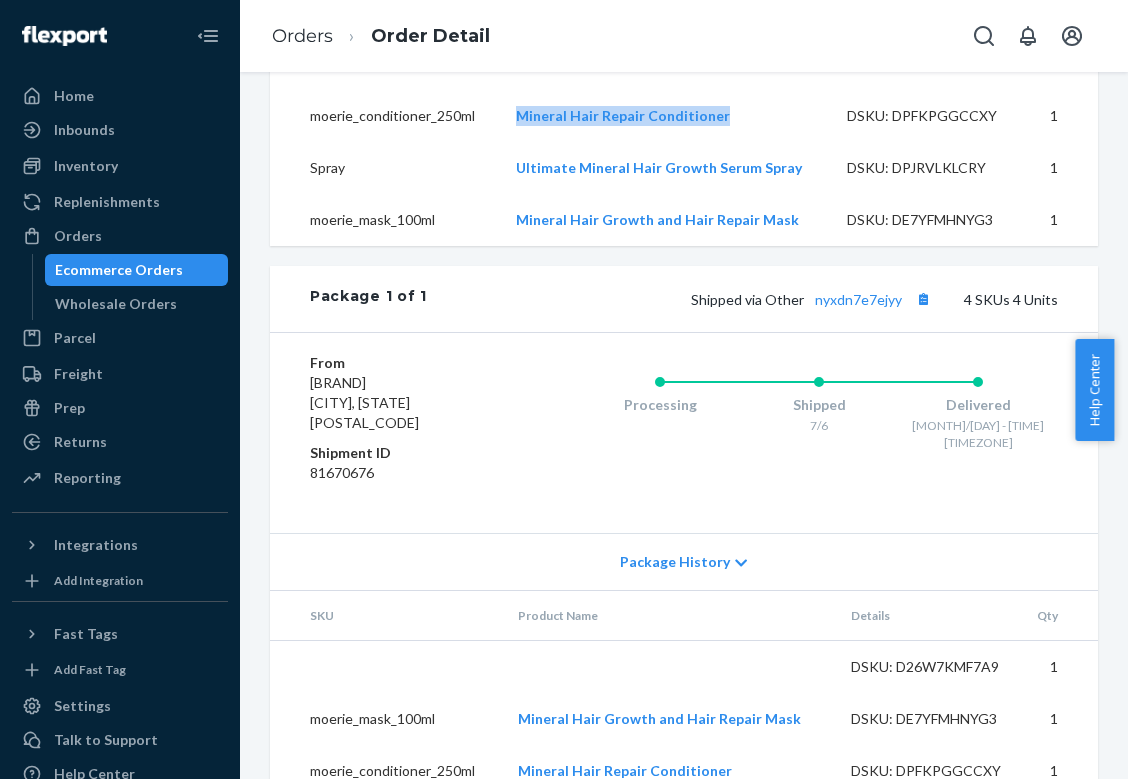scroll, scrollTop: 942, scrollLeft: 0, axis: vertical 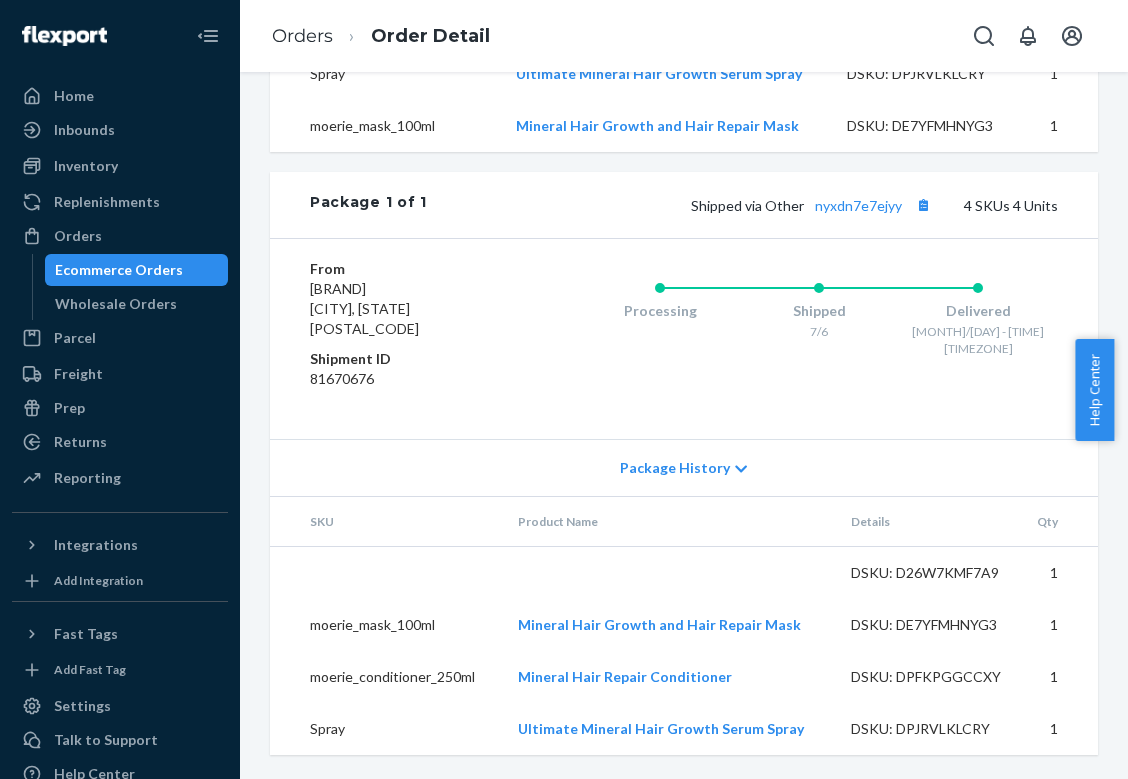 click on "Ecommerce Orders" at bounding box center [137, 270] 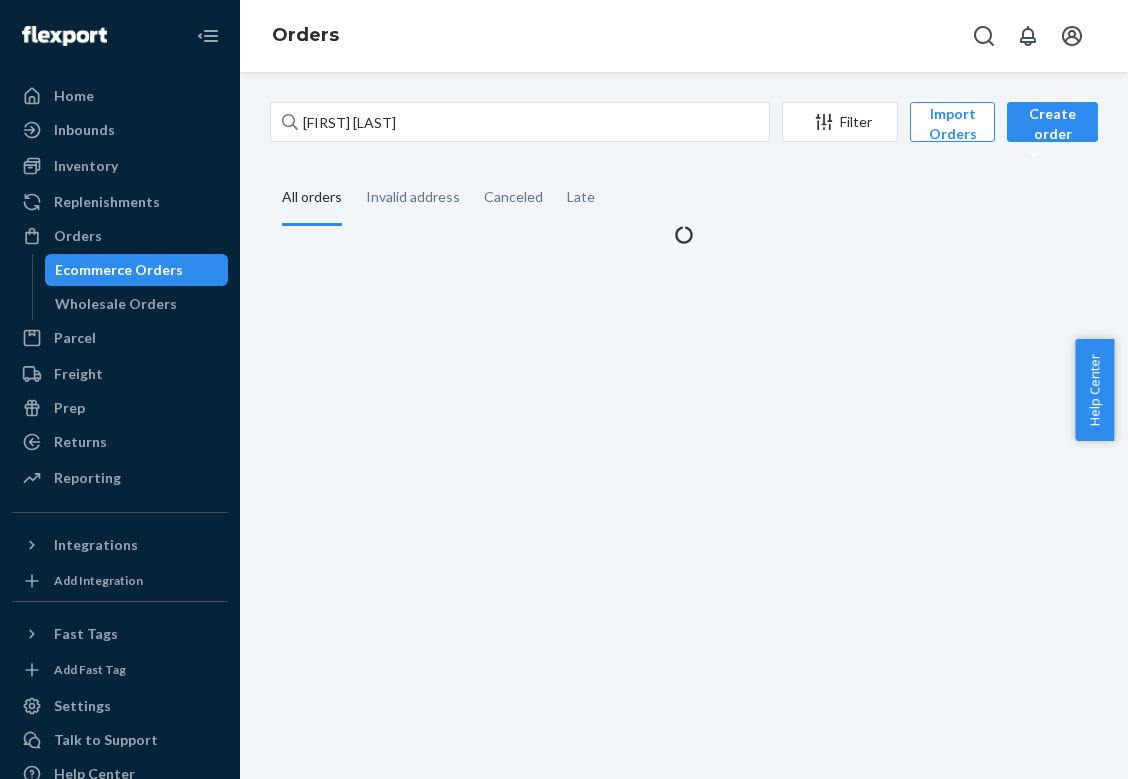 scroll, scrollTop: 0, scrollLeft: 0, axis: both 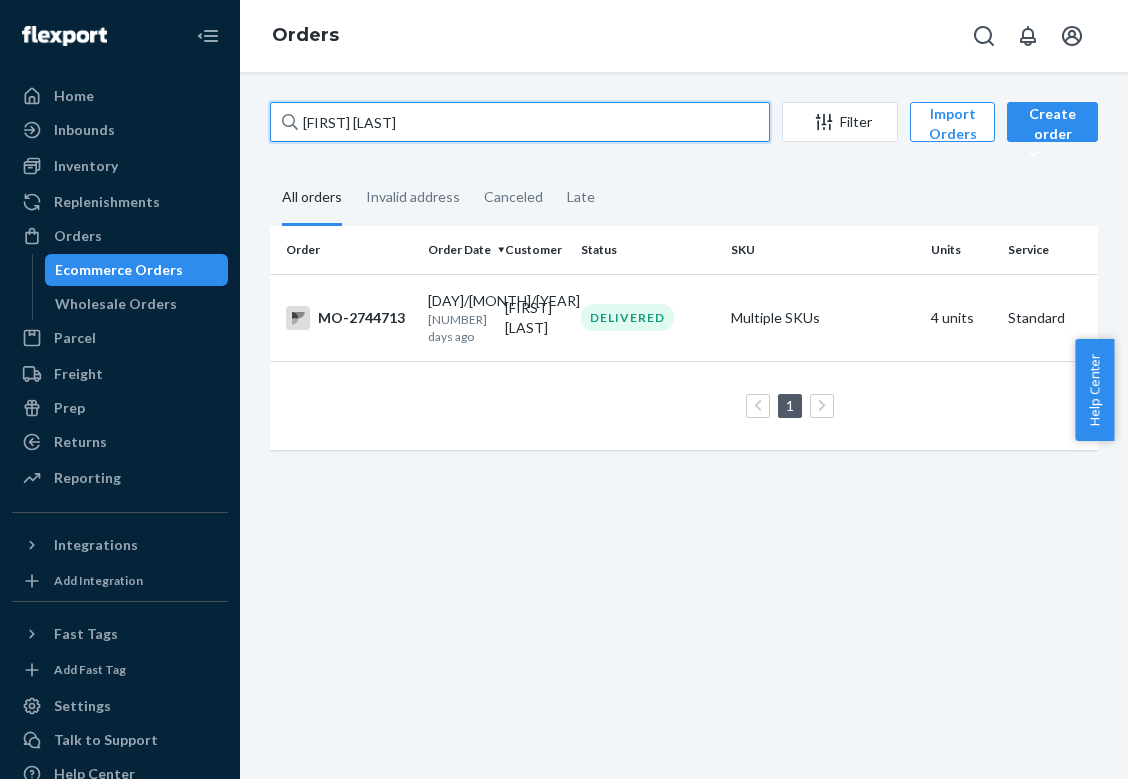 drag, startPoint x: 614, startPoint y: 116, endPoint x: -2, endPoint y: 2, distance: 626.4599 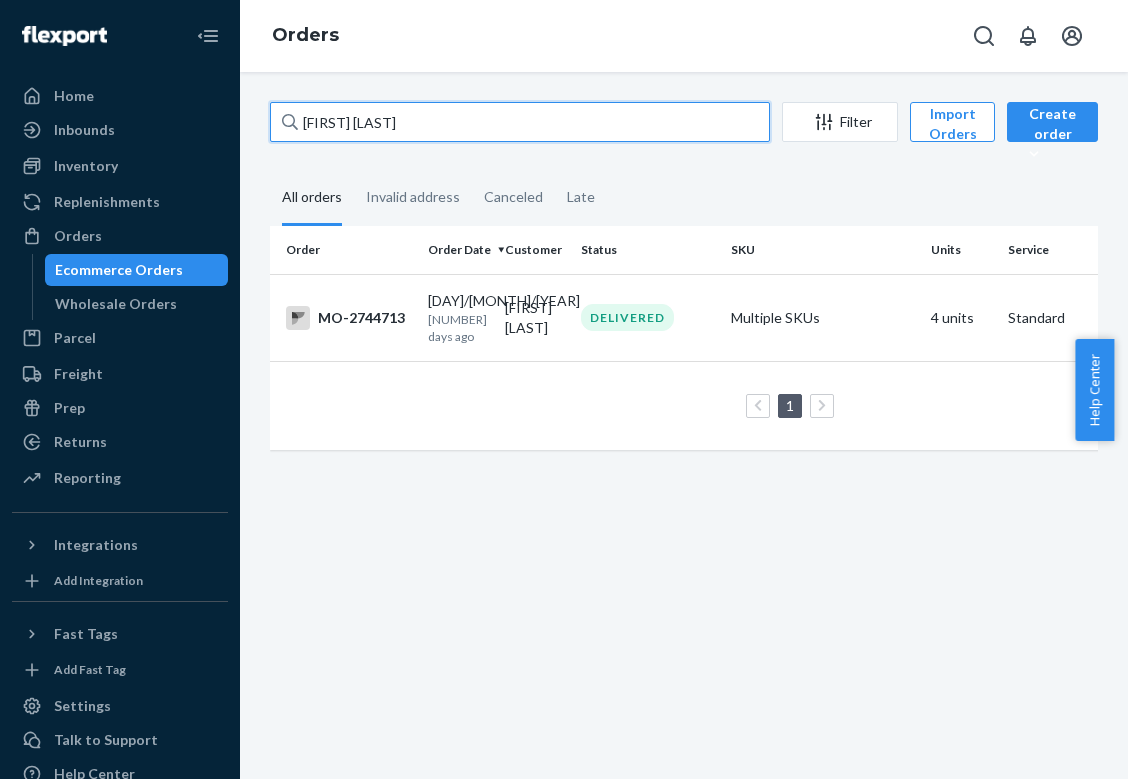 click on "Orders [FIRST] [LAST] Filter Import Orders Create order Ecommerce order Removal order All orders Invalid address Canceled Late Order Order Date Customer Status SKU Units Service Fee MO-2744713 [DAY]/[MONTH]/[YEAR] [TIME] ago [FIRST] [LAST] DELIVERED Multiple SKUs [NUMBER] units Standard [PRICE] [NUMBER] results per page
×
Help Center" at bounding box center [564, 389] 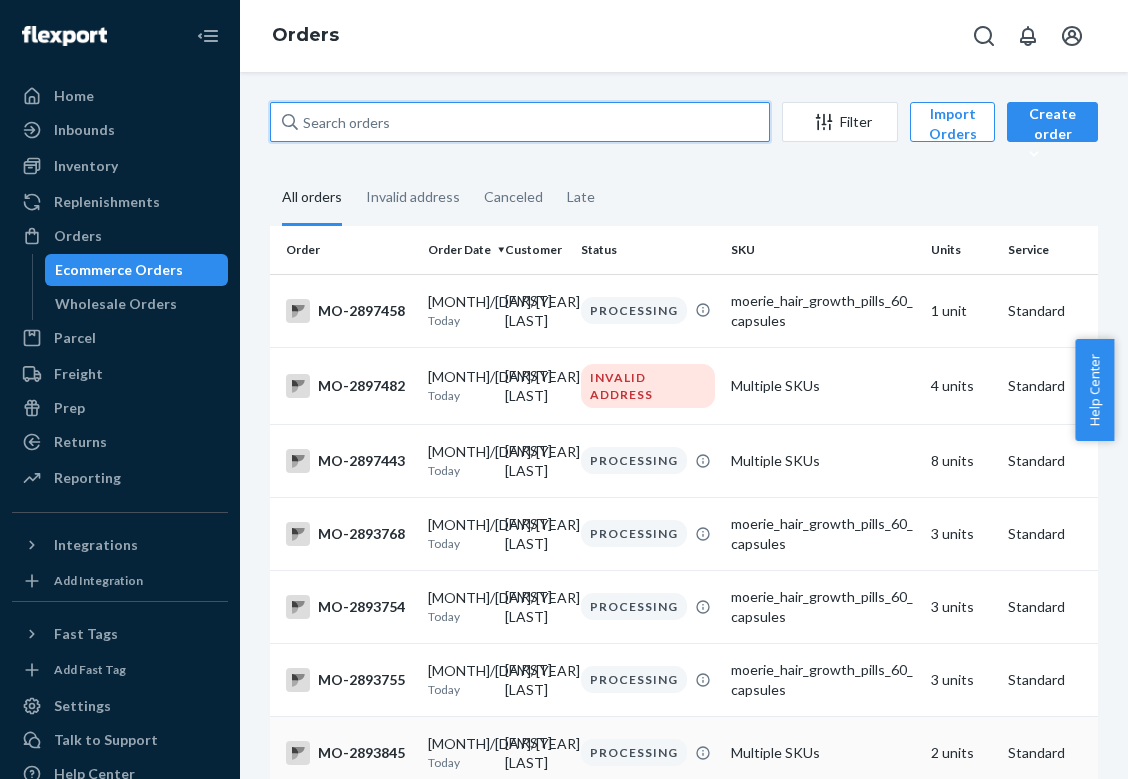 type 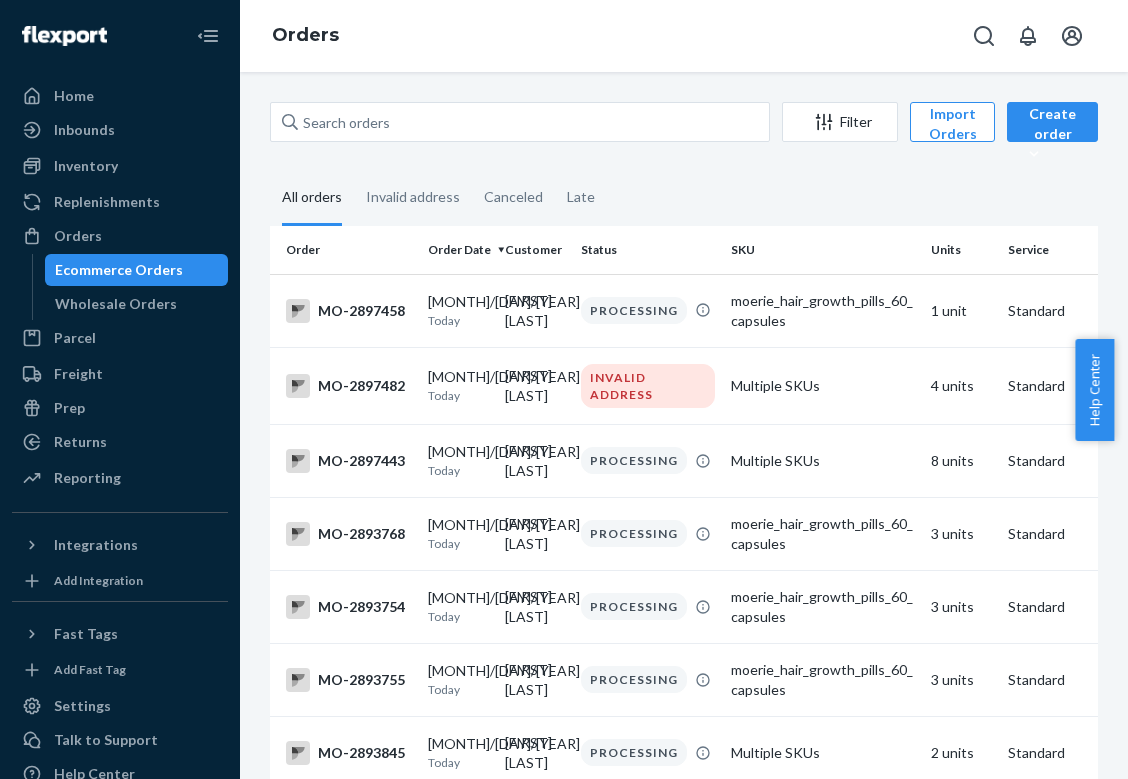 click on "Filter Import Orders Create order Ecommerce order Removal order All orders Invalid address Canceled Late Order Order Date Customer Status SKU Units Service Fee MO-2897458 [MONTH]/[DAY]/[YEAR] Today [FIRST] [LAST] PROCESSING moerie_hair_growth_pills_60_capsules 1 unit Standard MO-2897482 [MONTH]/[DAY]/[YEAR] Today [FIRST] [LAST] INVALID ADDRESS Multiple SKUs 4 units Standard MO-2897443 [MONTH]/[DAY]/[YEAR] Today [FIRST] [LAST] PROCESSING Multiple SKUs 8 units Standard MO-2893768 [MONTH]/[DAY]/[YEAR] Today [FIRST] [LAST] PROCESSING moerie_hair_growth_pills_60_capsules 3 units Standard MO-2893754 [MONTH]/[DAY]/[YEAR] Today [FIRST] [LAST] PROCESSING moerie_hair_growth_pills_60_capsules 3 units Standard MO-2893755 [MONTH]/[DAY]/[YEAR] Today [FIRST] [LAST] PROCESSING moerie_hair_growth_pills_60_capsules 3 units Standard MO-2893845 [MONTH]/[DAY]/[YEAR] Today [FIRST] [LAST] PROCESSING Multiple SKUs 2 units Standard MO-2893769 [MONTH]/[DAY]/[YEAR] Today [FIRST] [LAST] PROCESSING moerie_hair_growth_pills_60_capsules 2 units Standard MO-2893762 [MONTH]/[DAY]/[YEAR] Today [FIRST] [LAST] 3 units Today 1" at bounding box center (684, 3928) 